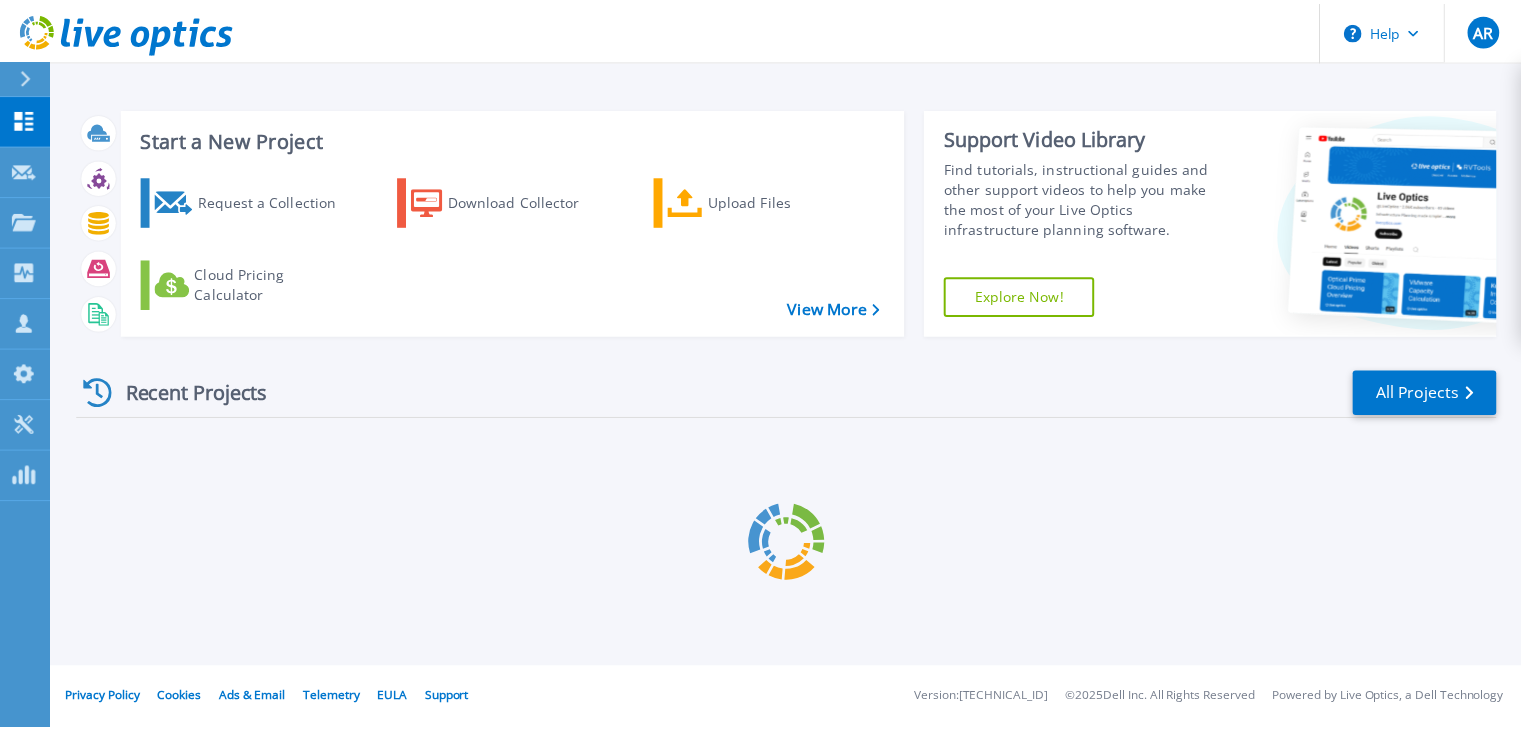 scroll, scrollTop: 0, scrollLeft: 0, axis: both 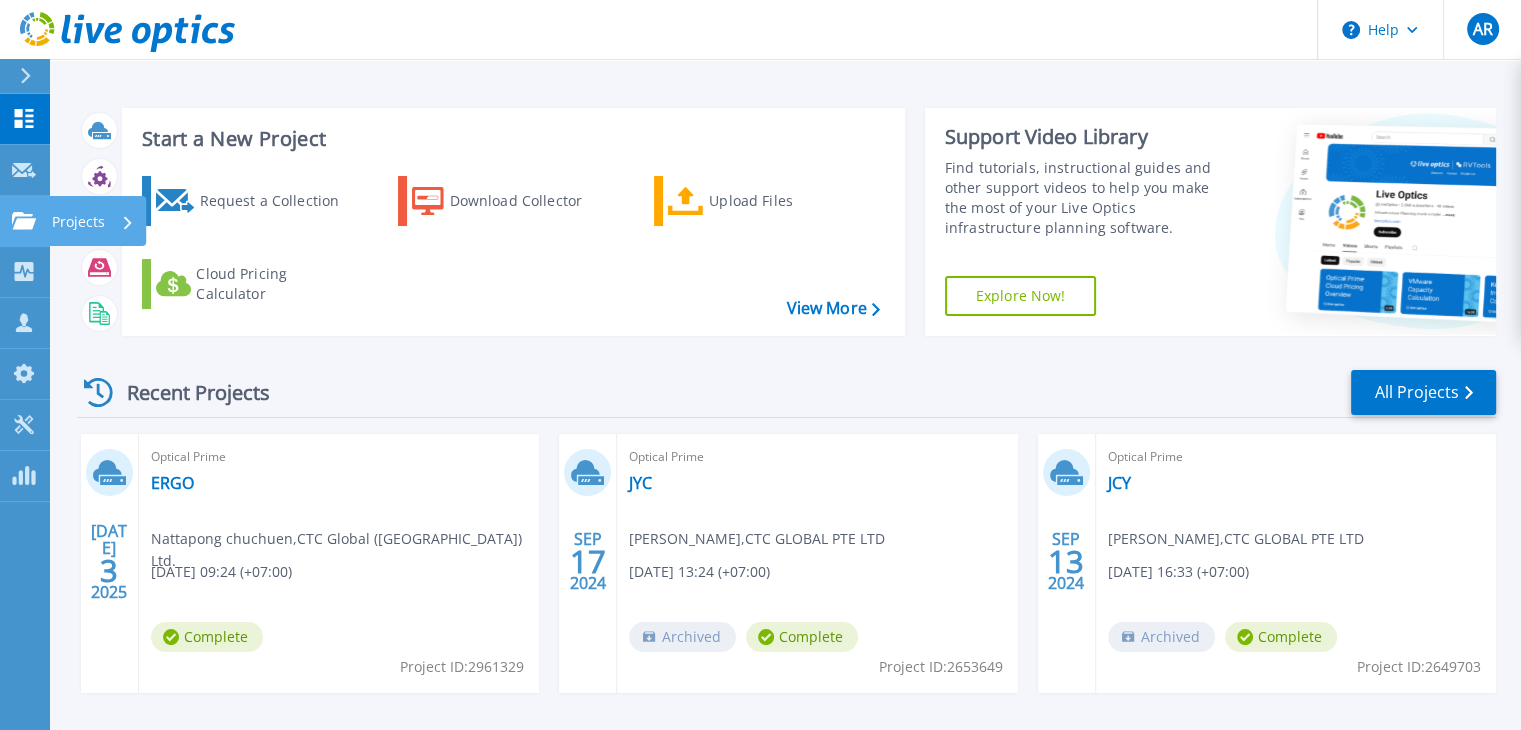 click on "Projects Projects" at bounding box center (25, 221) 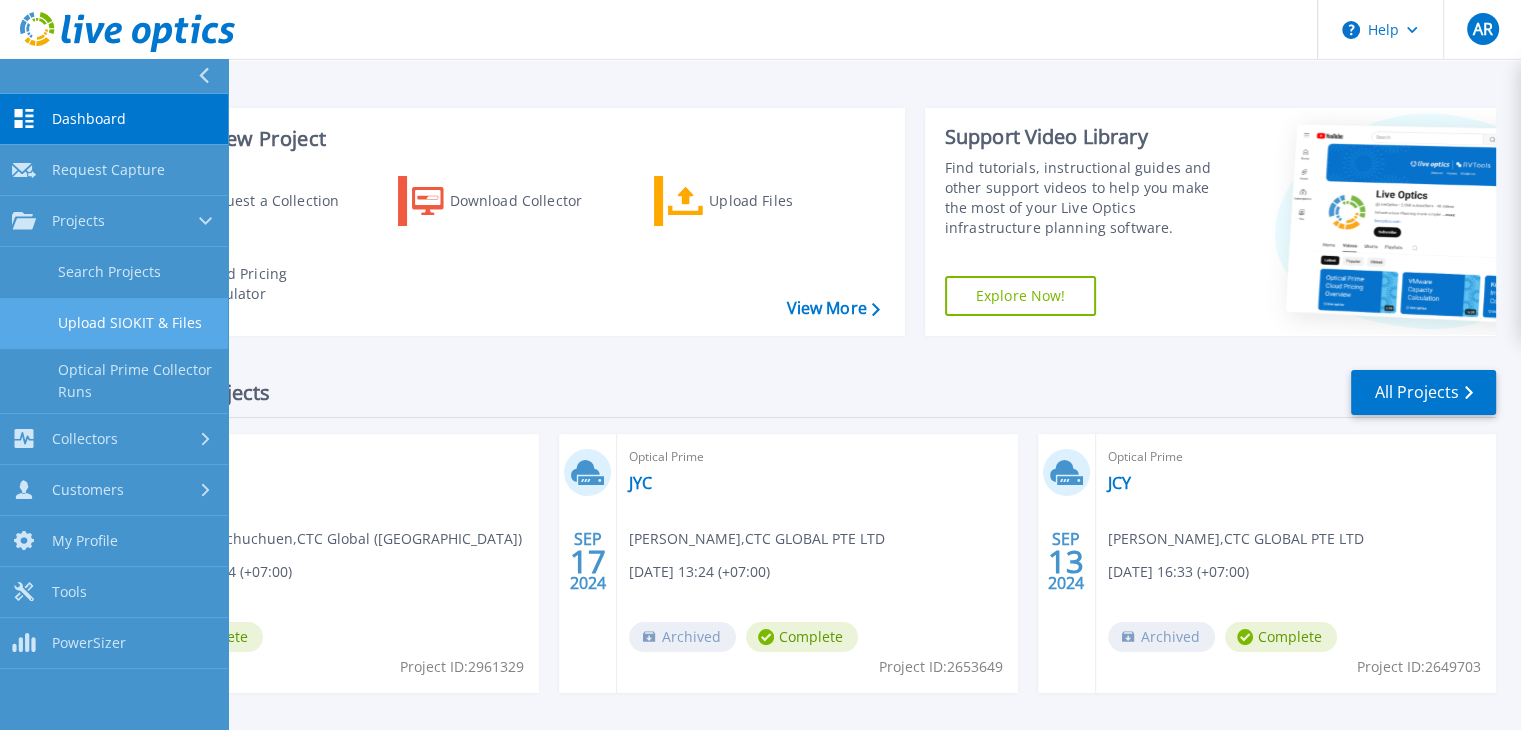 click on "Upload SIOKIT & Files" at bounding box center (114, 323) 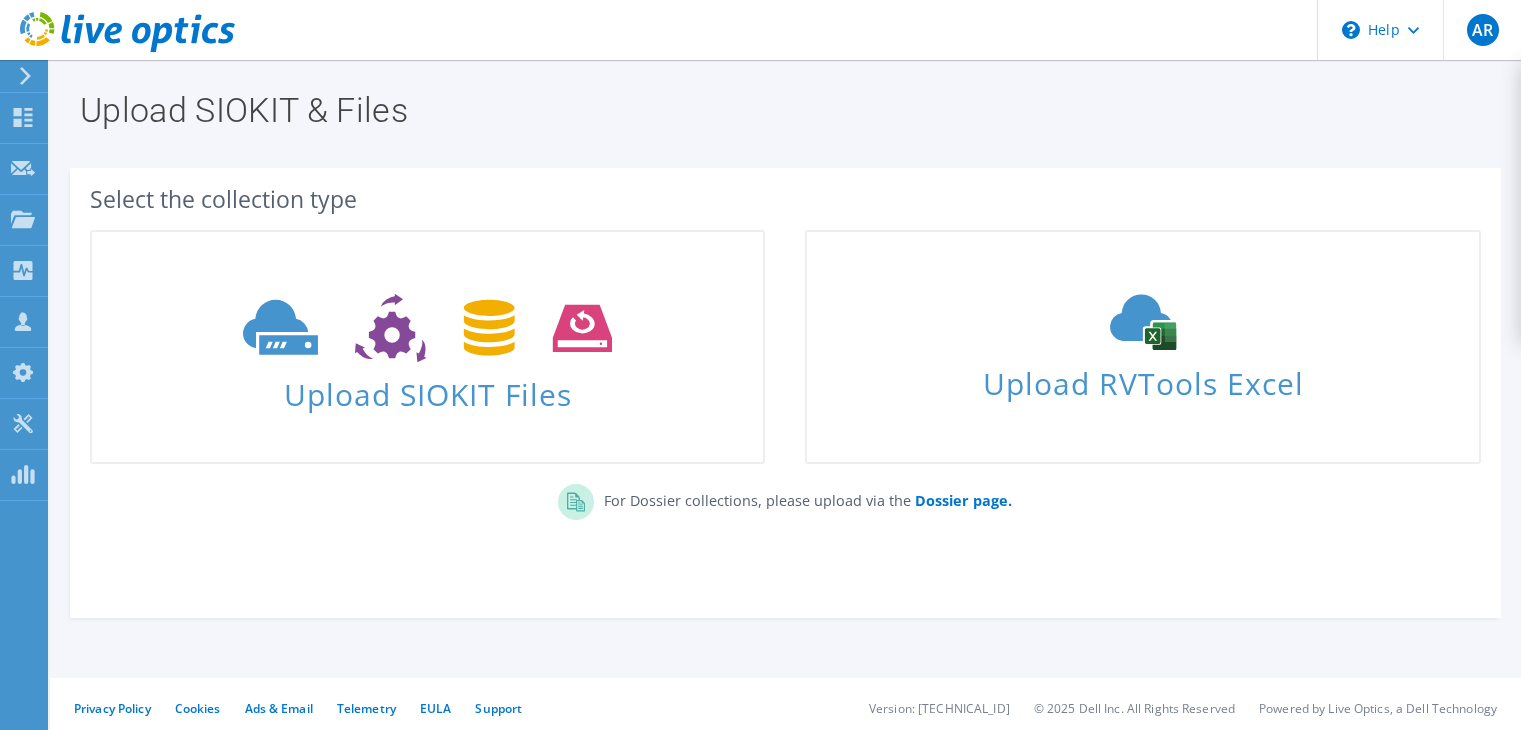 scroll, scrollTop: 0, scrollLeft: 0, axis: both 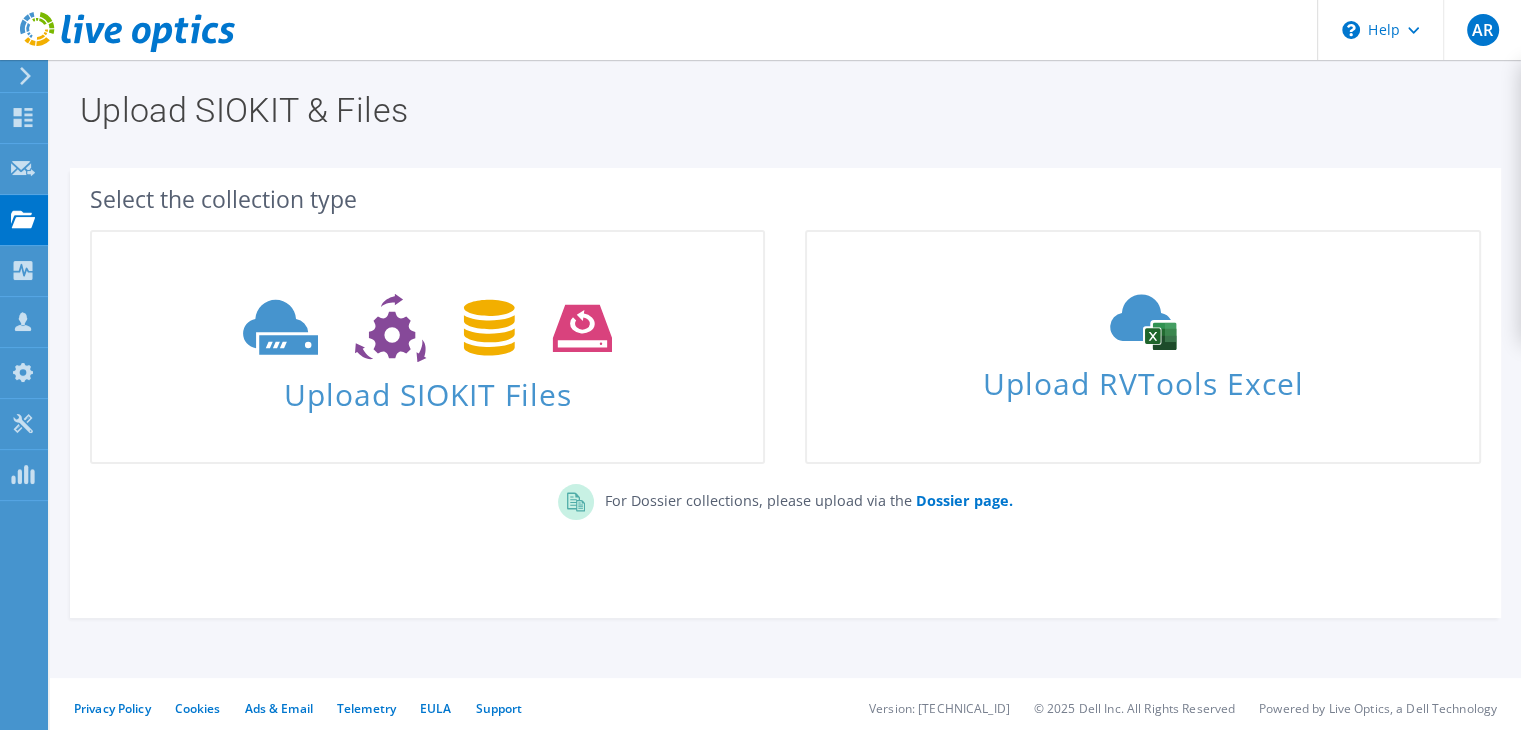 drag, startPoint x: 1399, startPoint y: 501, endPoint x: 1409, endPoint y: 502, distance: 10.049875 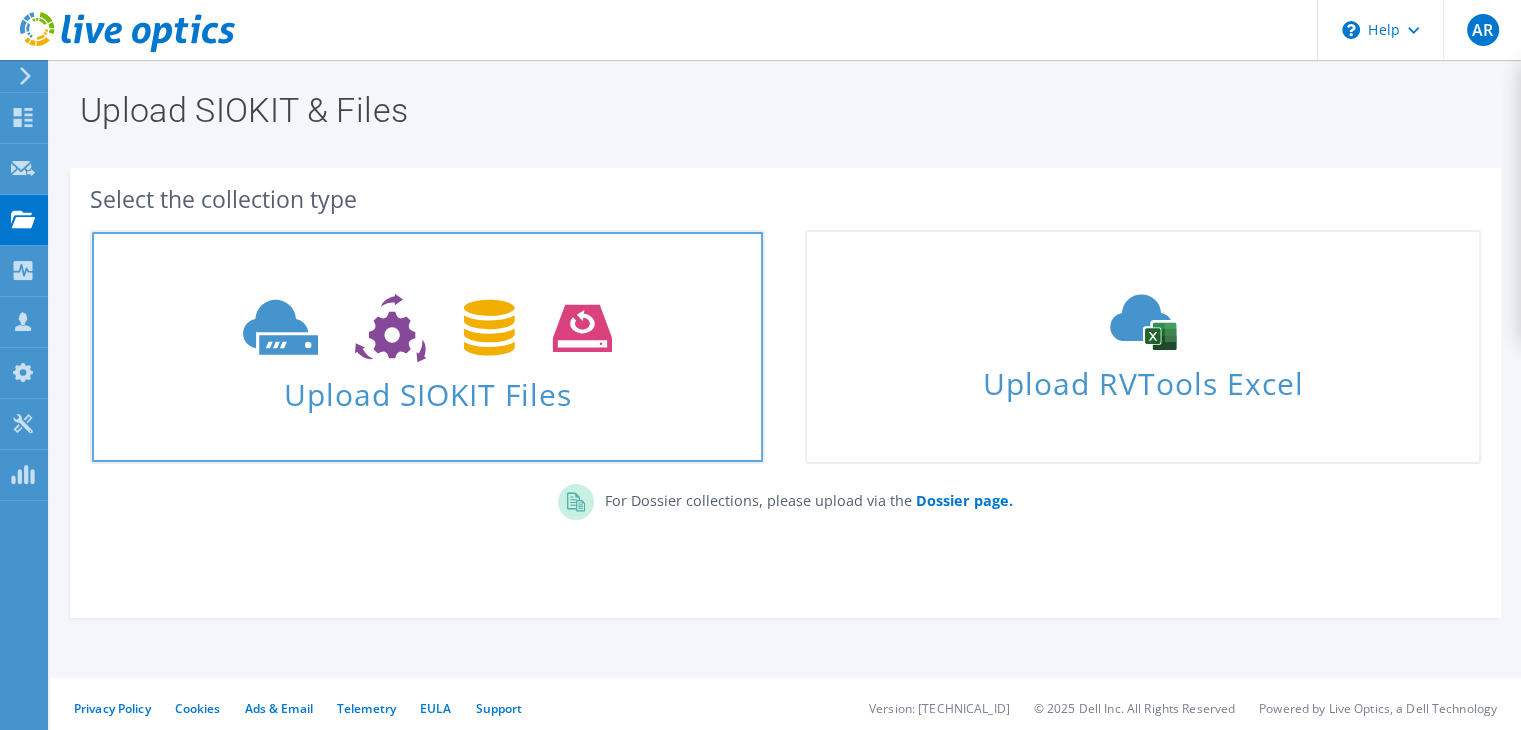 click 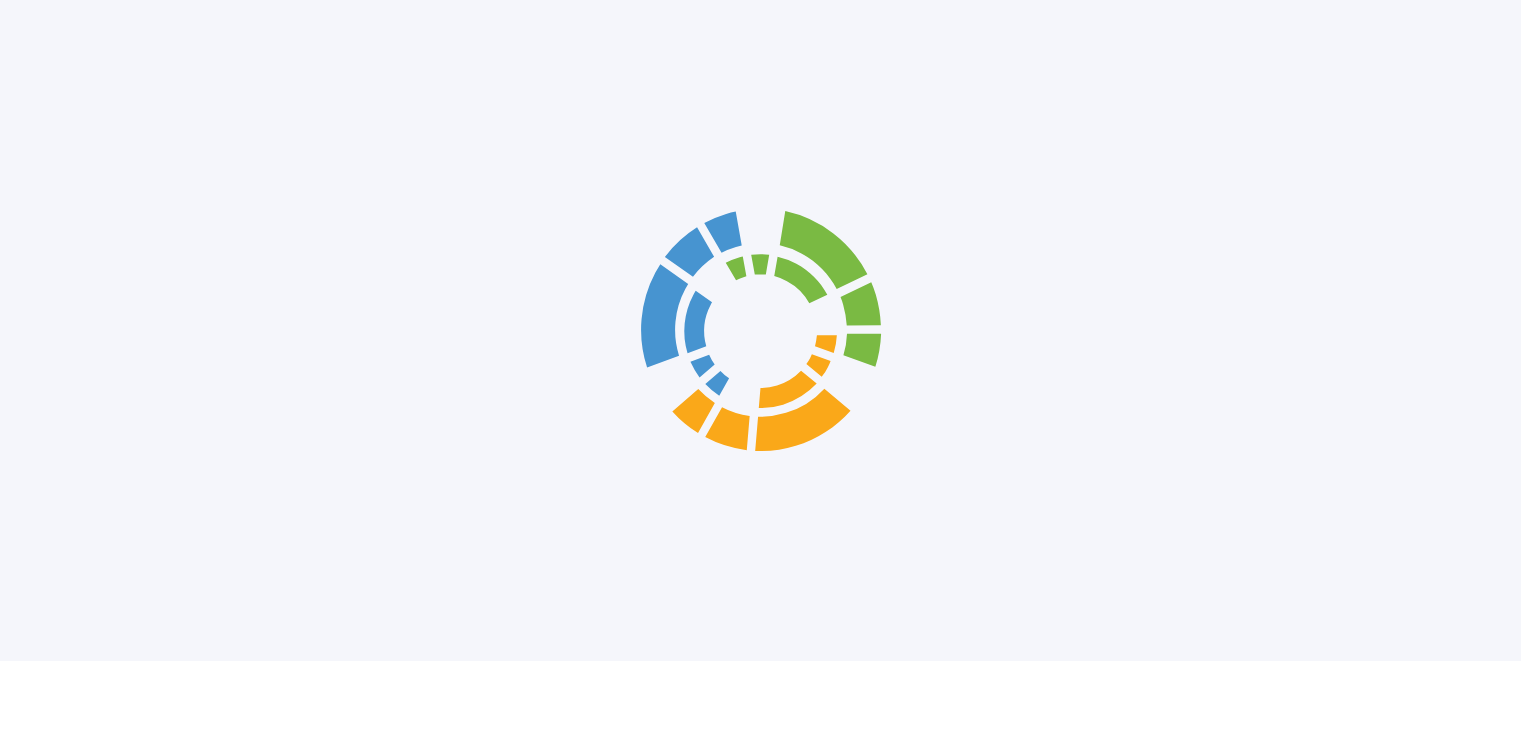 scroll, scrollTop: 65, scrollLeft: 0, axis: vertical 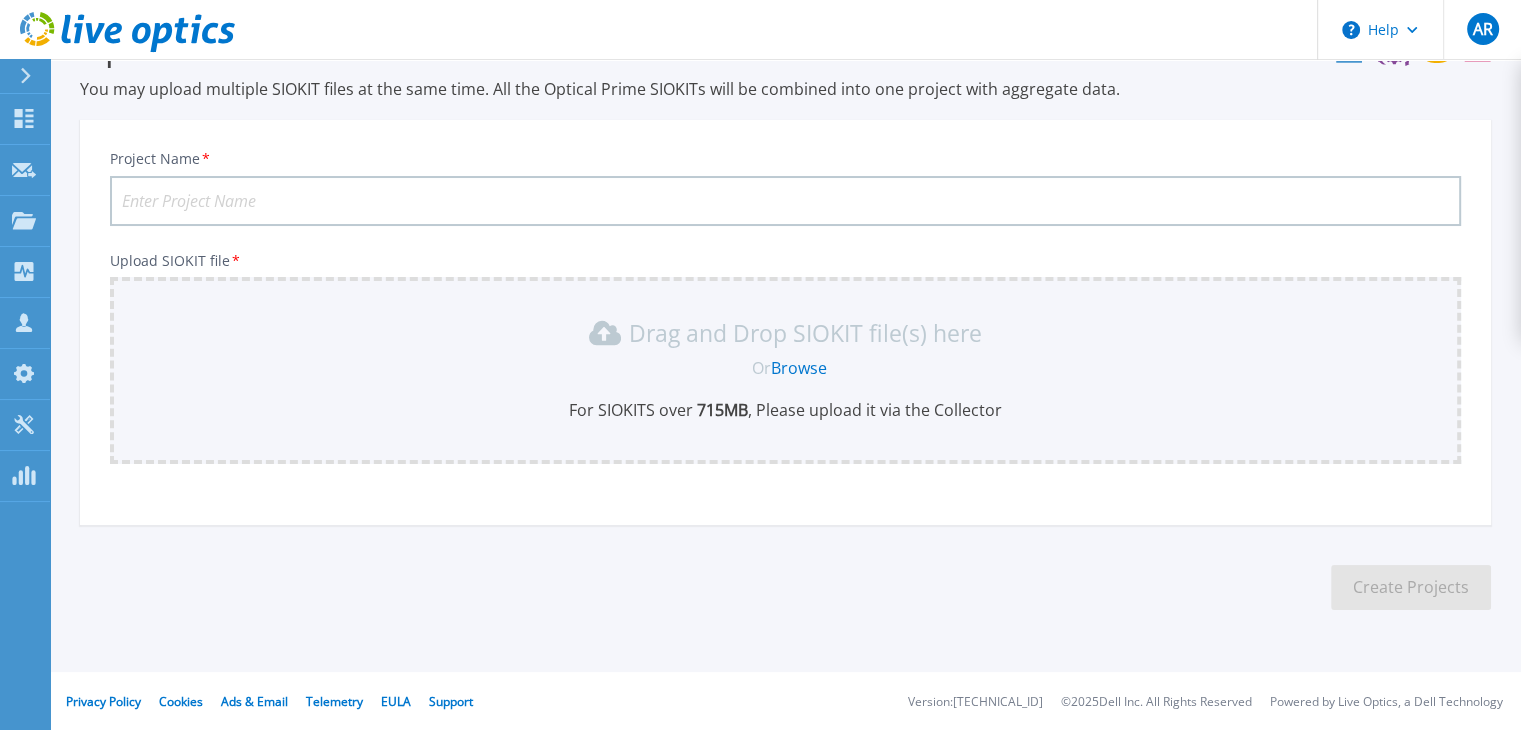 click on "Project Name *" at bounding box center [785, 201] 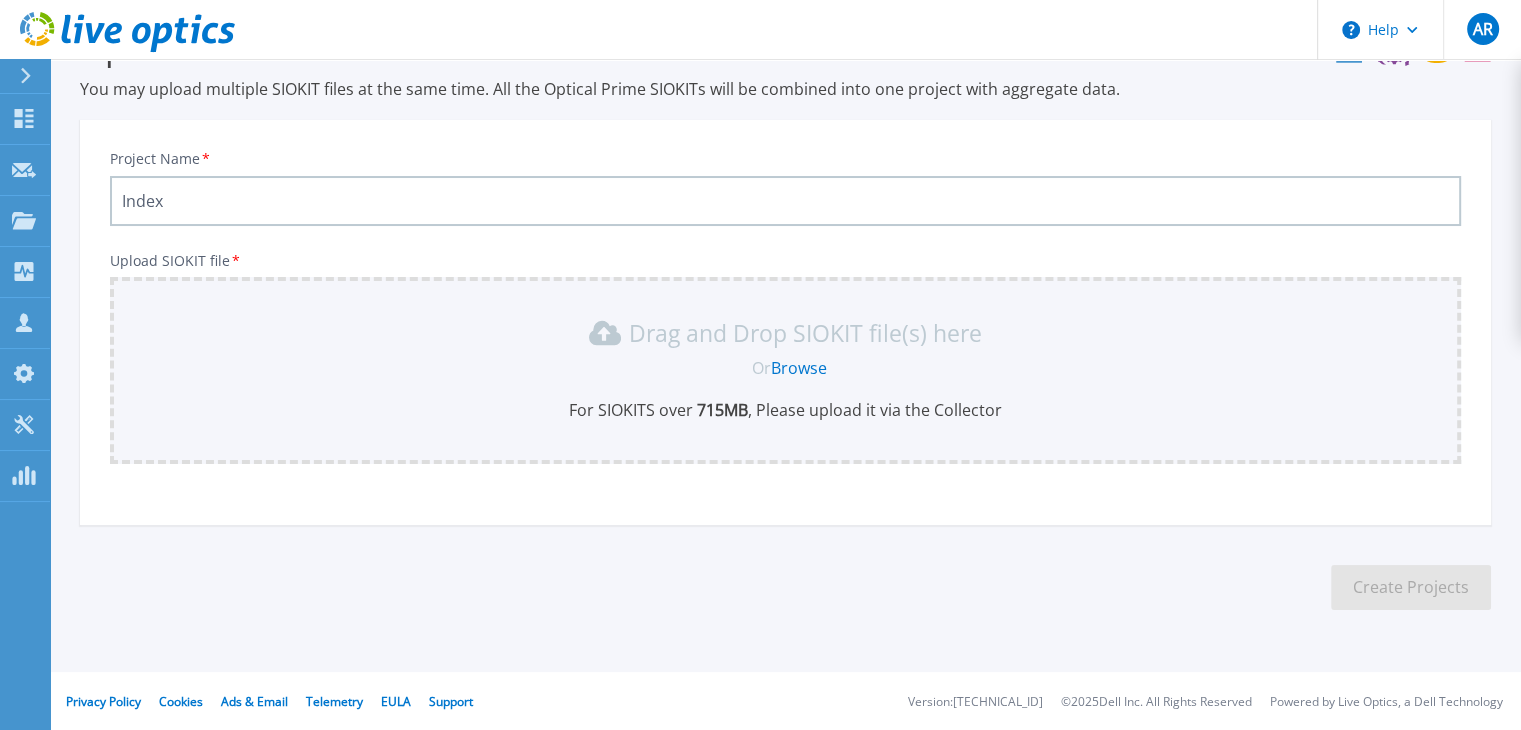 type on "Index" 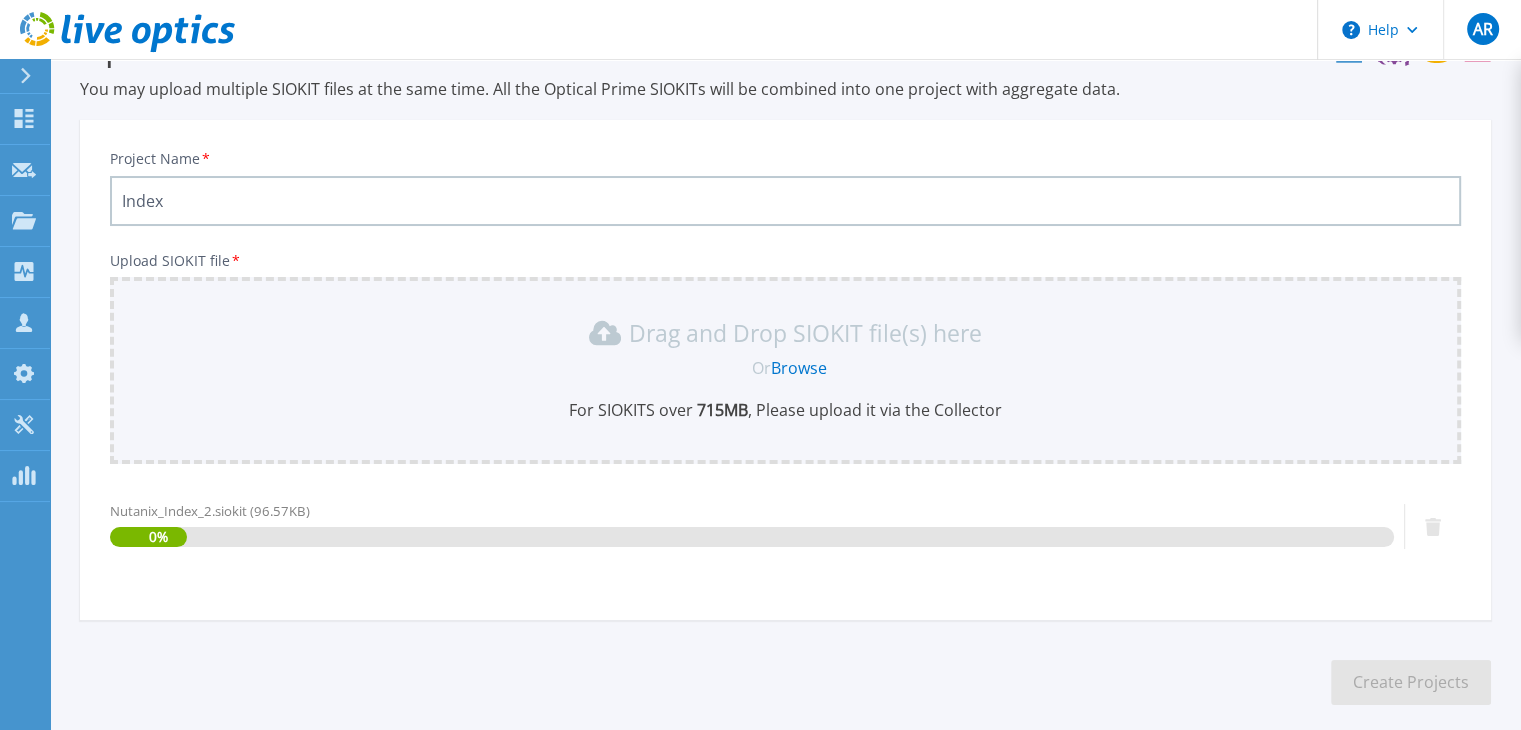 scroll, scrollTop: 160, scrollLeft: 0, axis: vertical 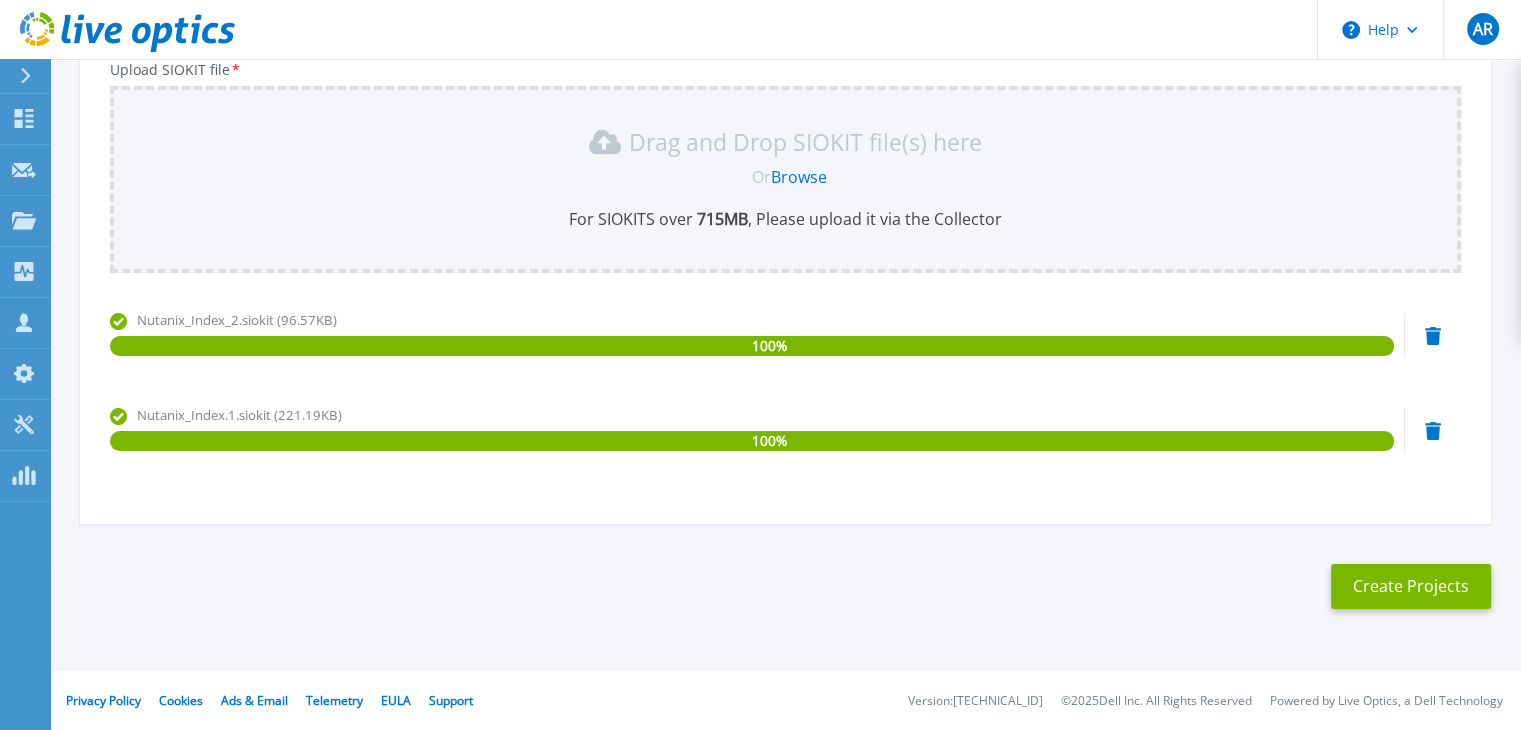click on "Upload SIOKIT You may upload multiple SIOKIT files at the same time. All the Optical Prime SIOKITs will be combined into one project with aggregate data. Project Name * Index Upload SIOKIT file * Drag and Drop SIOKIT file(s) here    Or  Browse For SIOKITS over   715  MB , Please upload it via the Collector Nutanix_Index_2.siokit (96.57KB) 100 % Nutanix_Index.1.siokit (221.19KB) 100 % Create Projects" at bounding box center (785, 228) 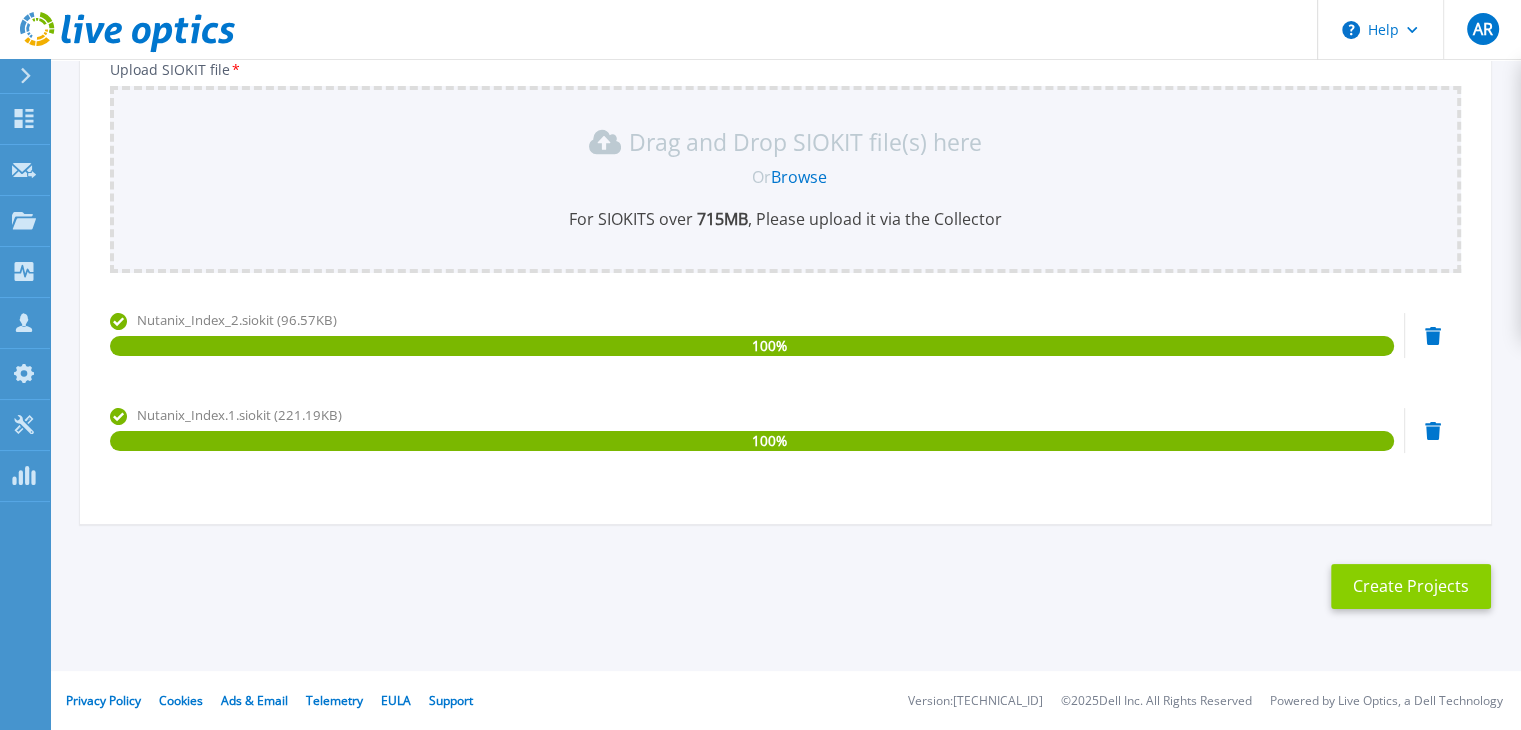 click on "Create Projects" at bounding box center (1411, 586) 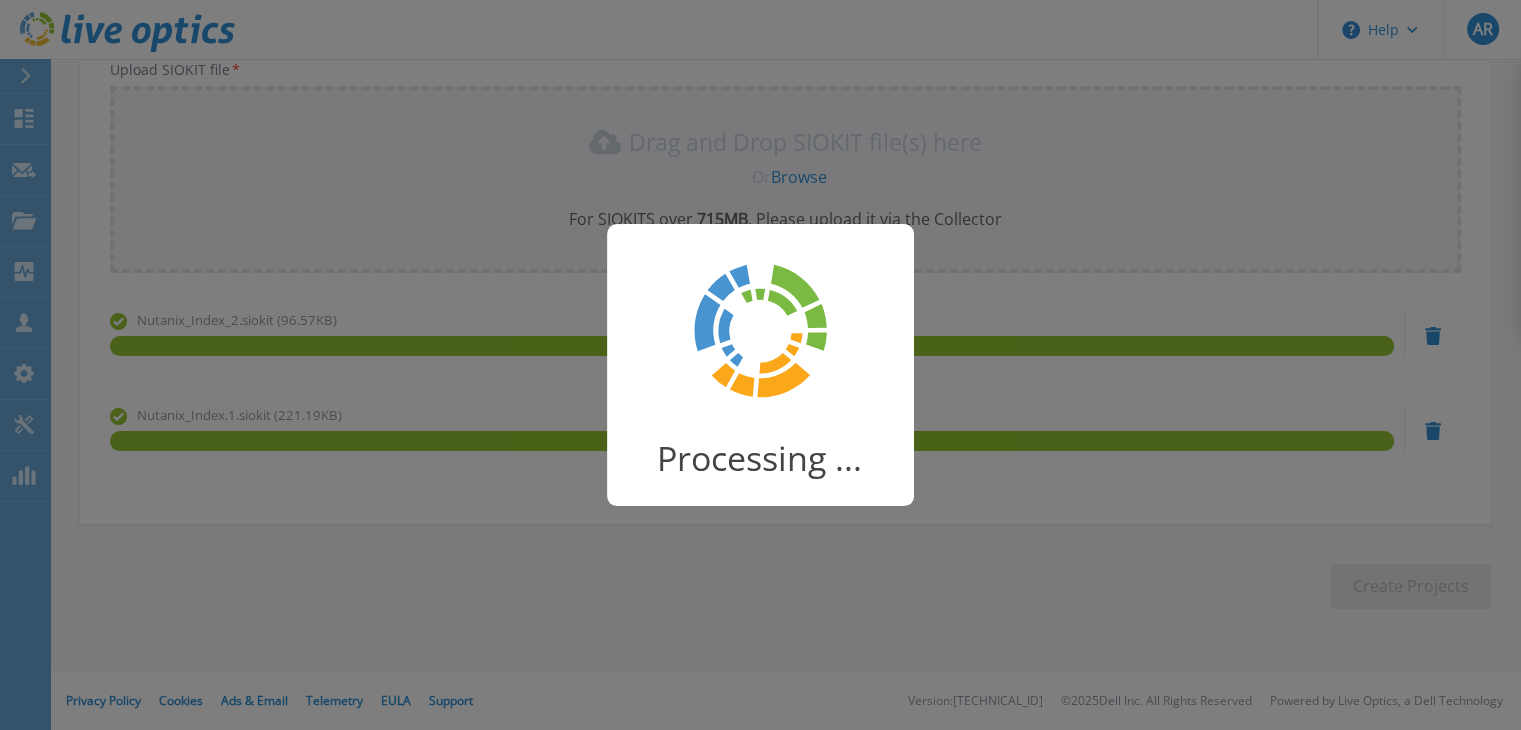 scroll, scrollTop: 220, scrollLeft: 0, axis: vertical 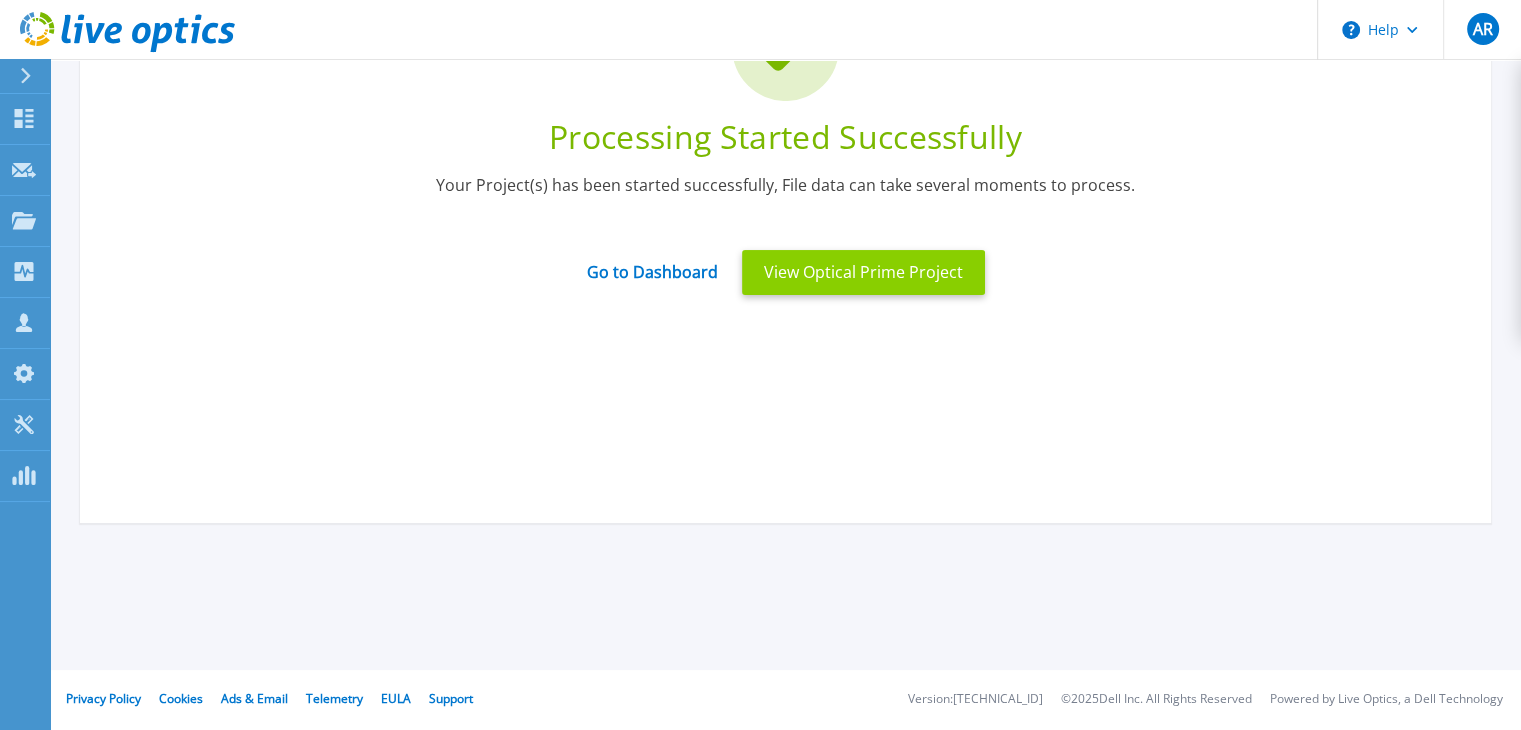 click on "View Optical Prime Project" at bounding box center [863, 272] 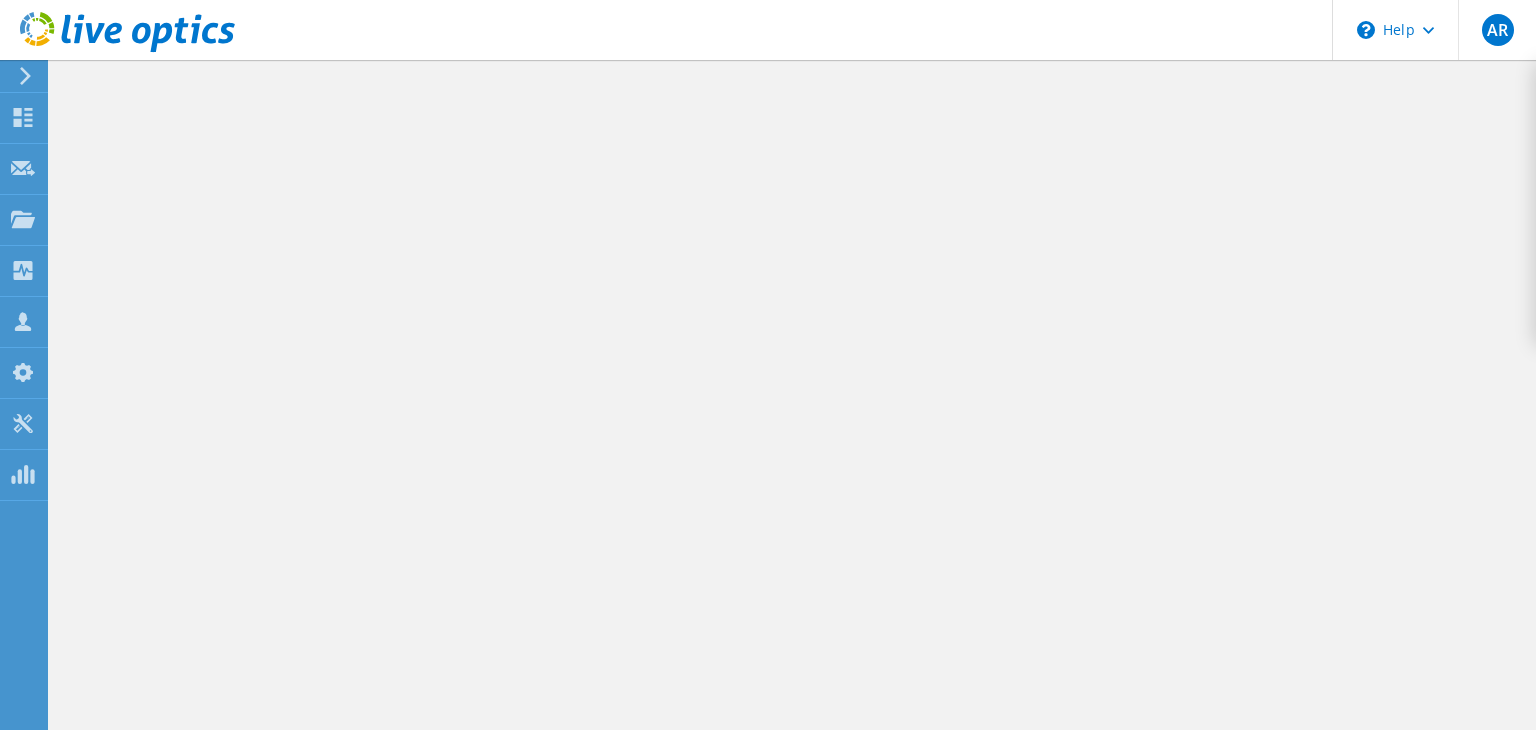scroll, scrollTop: 0, scrollLeft: 0, axis: both 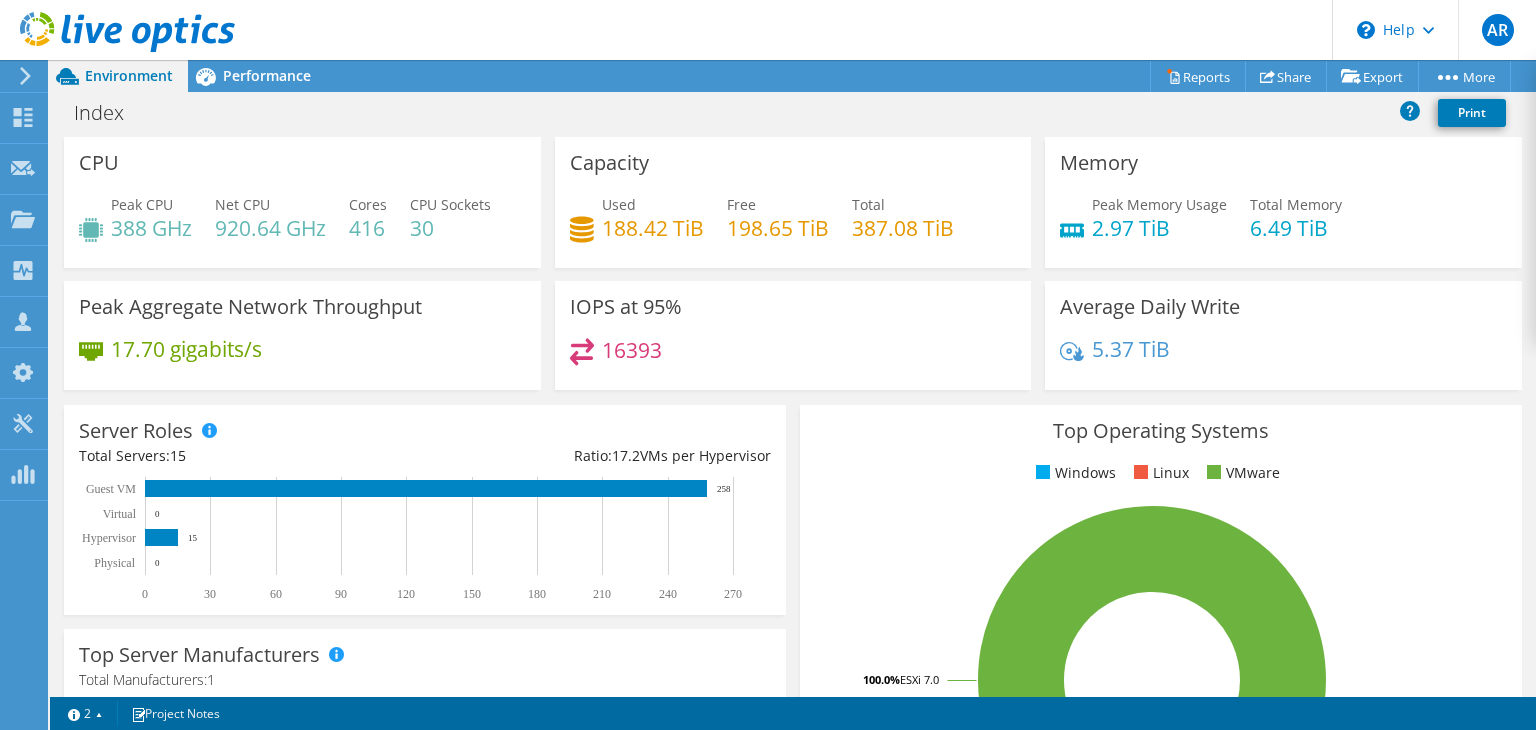 click on "Top Operating Systems
Windows
Linux
VMware
100.0%  ESXi 7.0" at bounding box center (1161, 644) 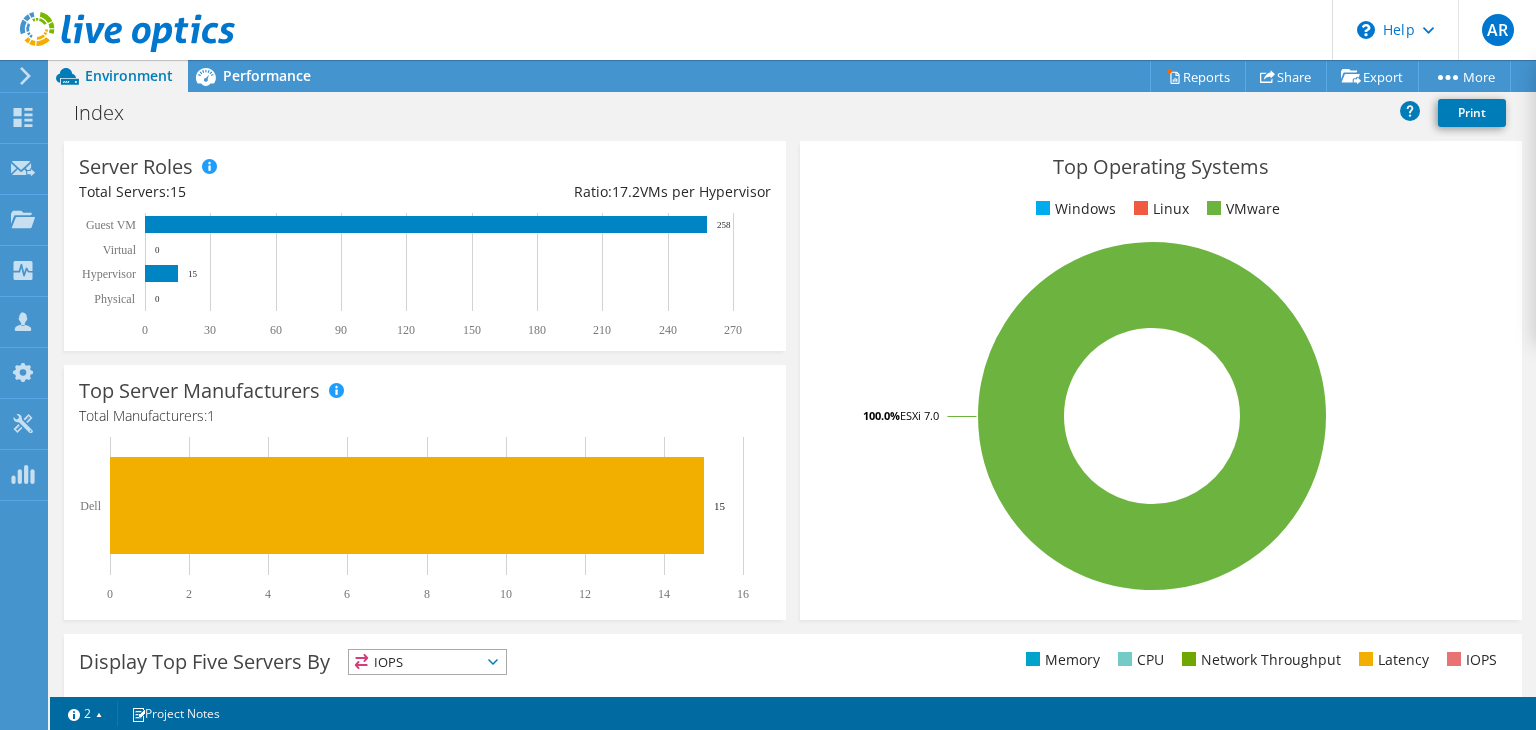scroll, scrollTop: 0, scrollLeft: 0, axis: both 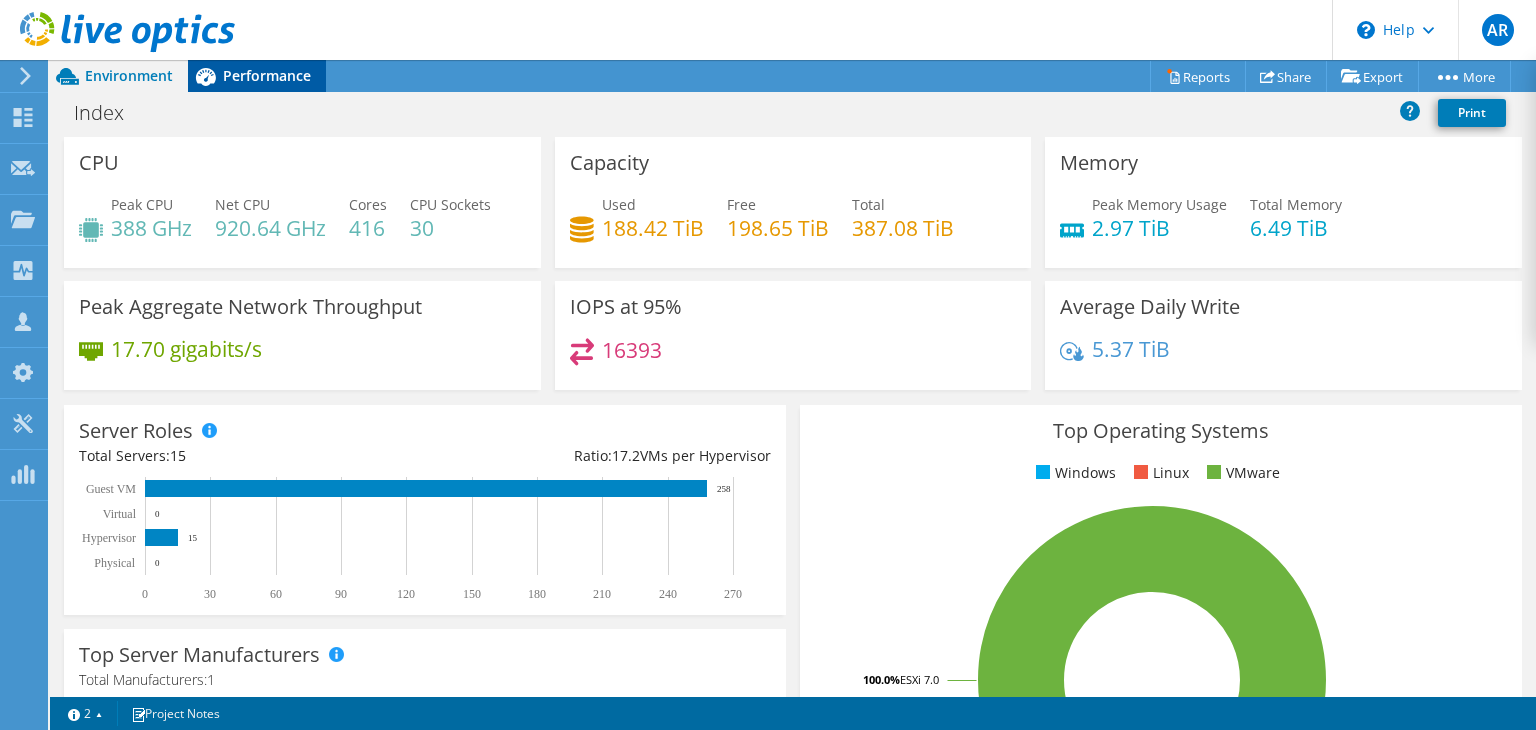 click on "Performance" at bounding box center [267, 75] 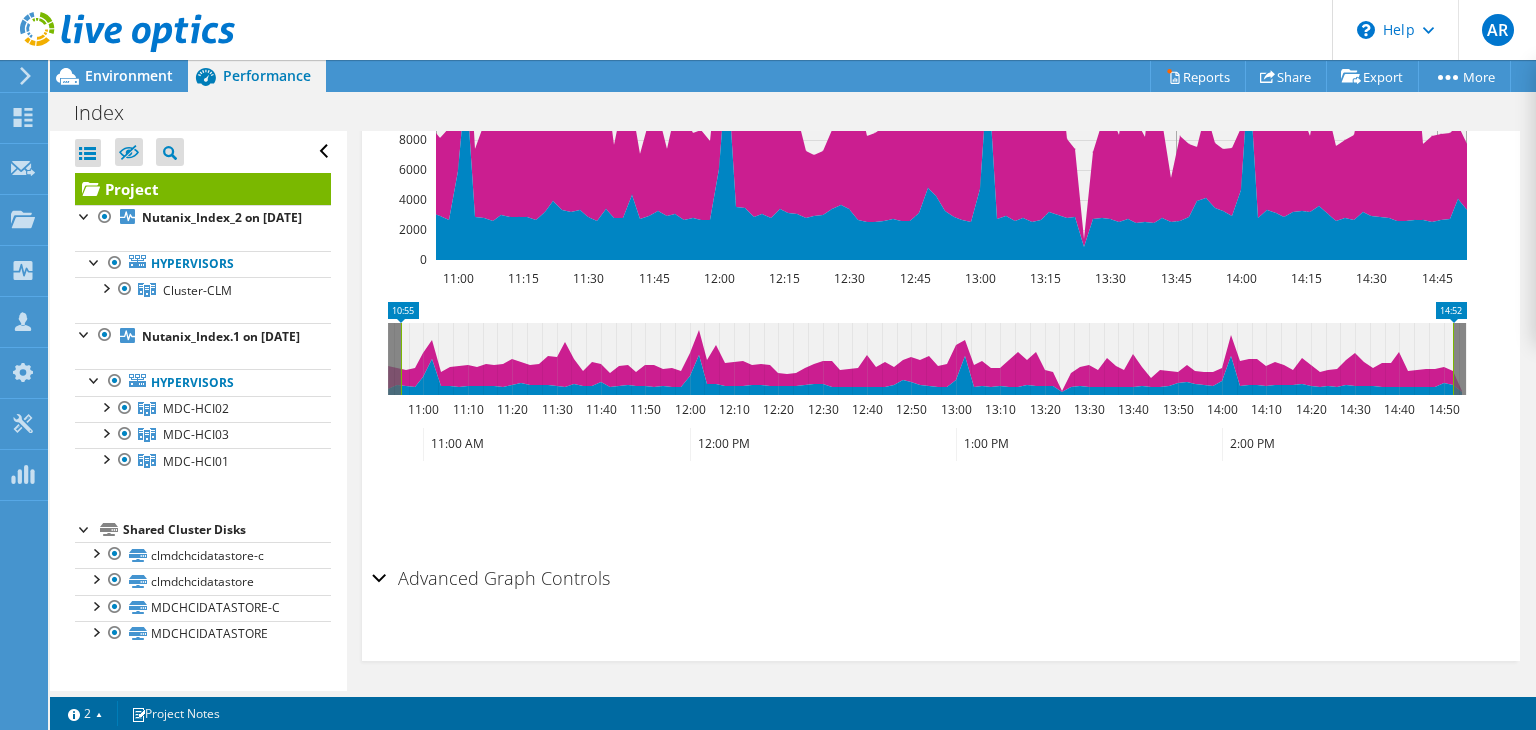 click on "Advanced Graph Controls" at bounding box center (491, 578) 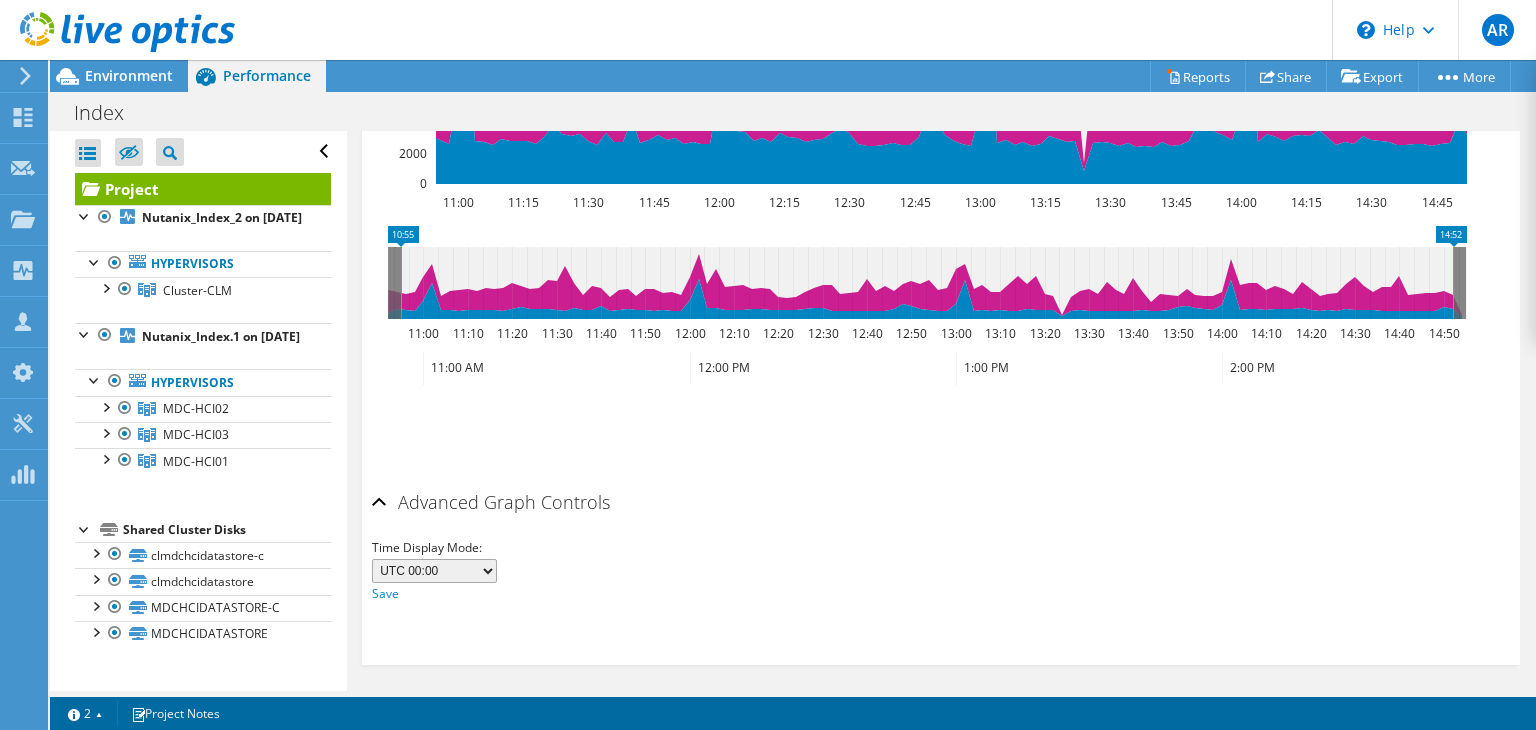 scroll, scrollTop: 811, scrollLeft: 0, axis: vertical 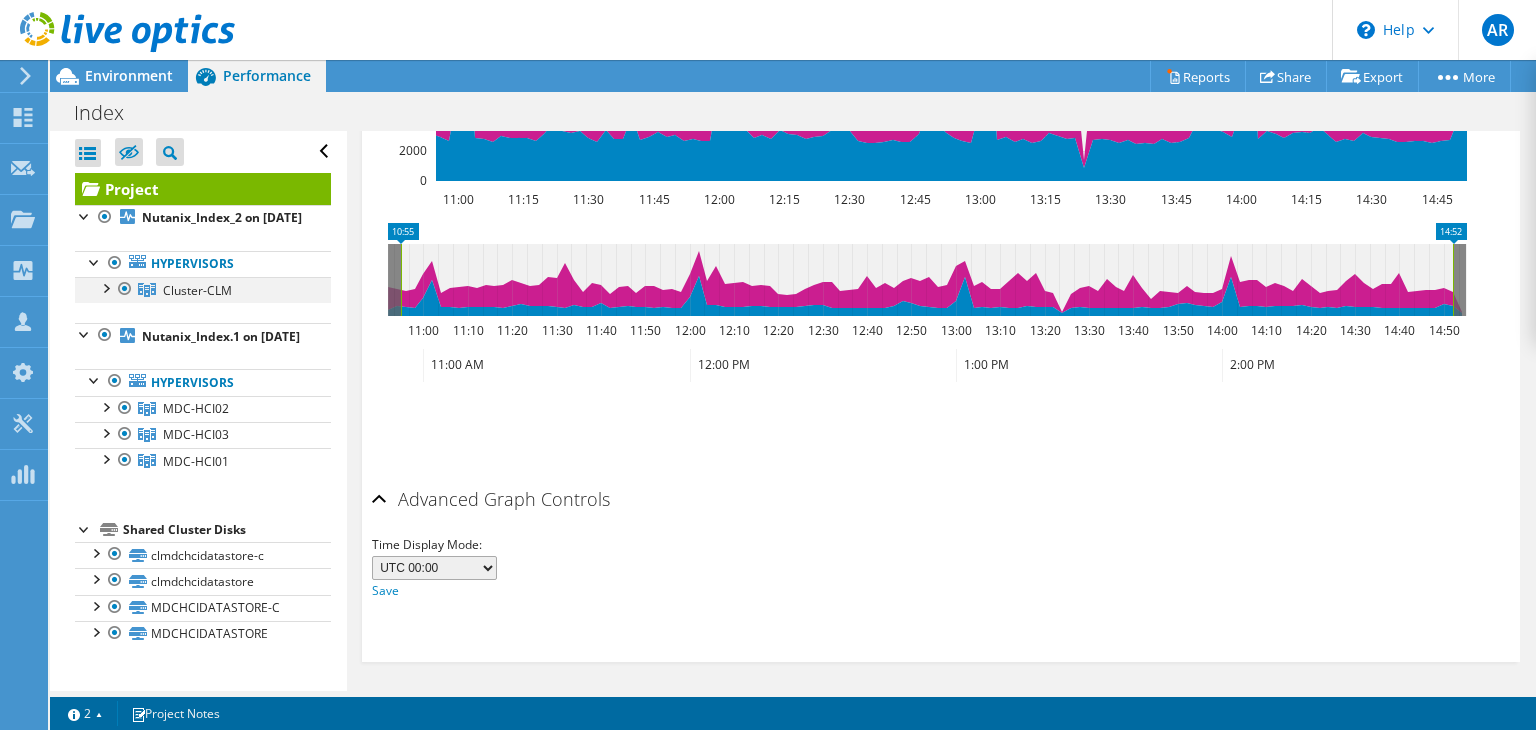 click at bounding box center [105, 287] 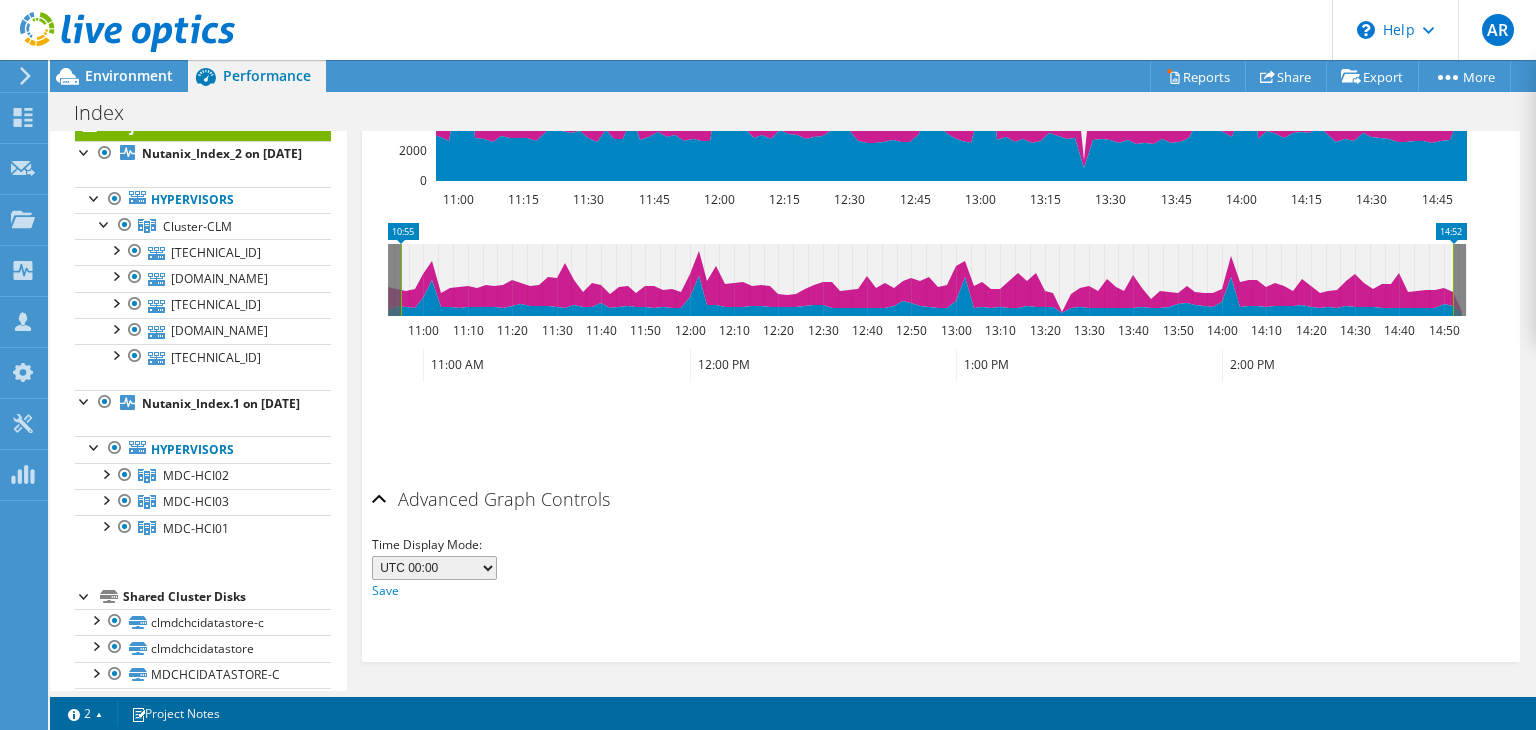 scroll, scrollTop: 0, scrollLeft: 0, axis: both 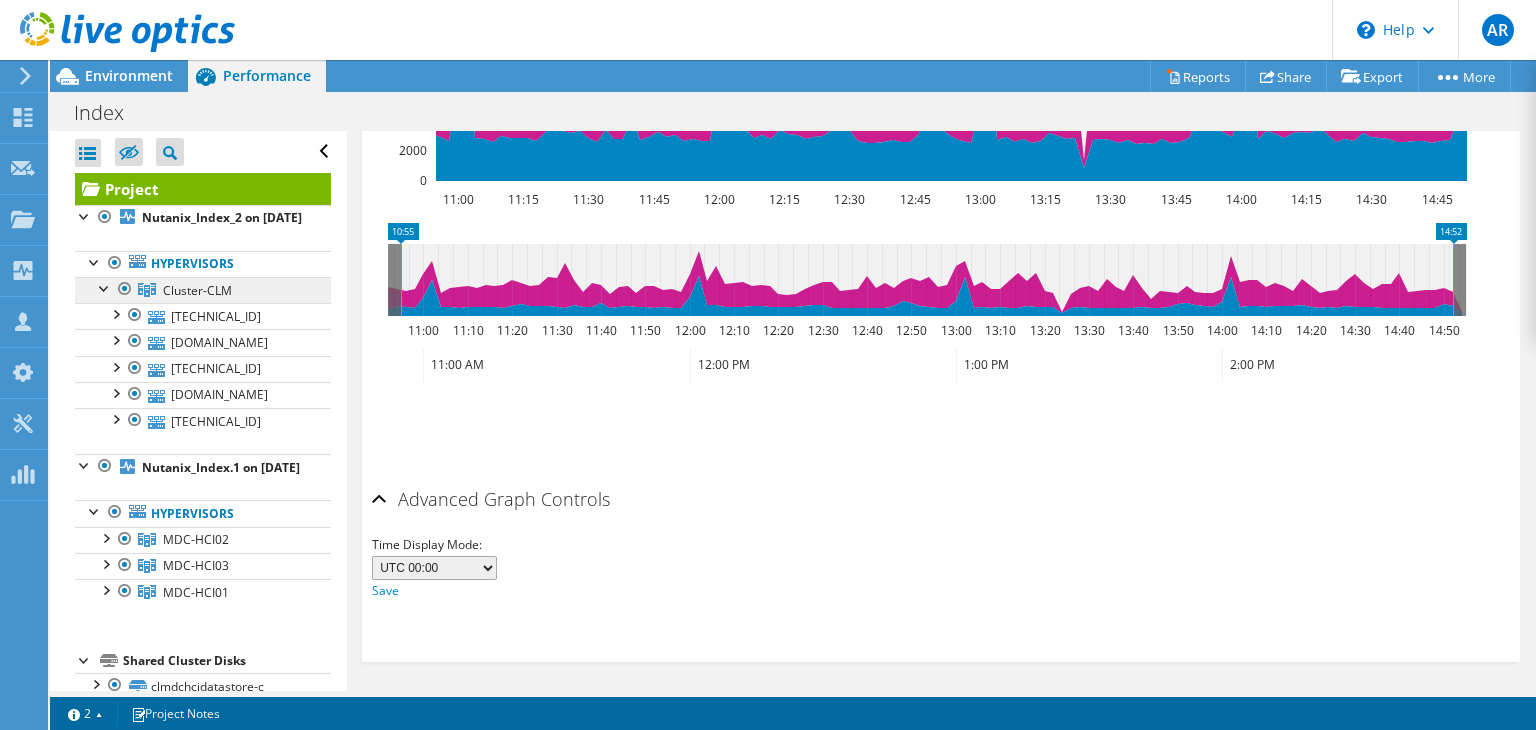 click on "Cluster-CLM" at bounding box center [197, 290] 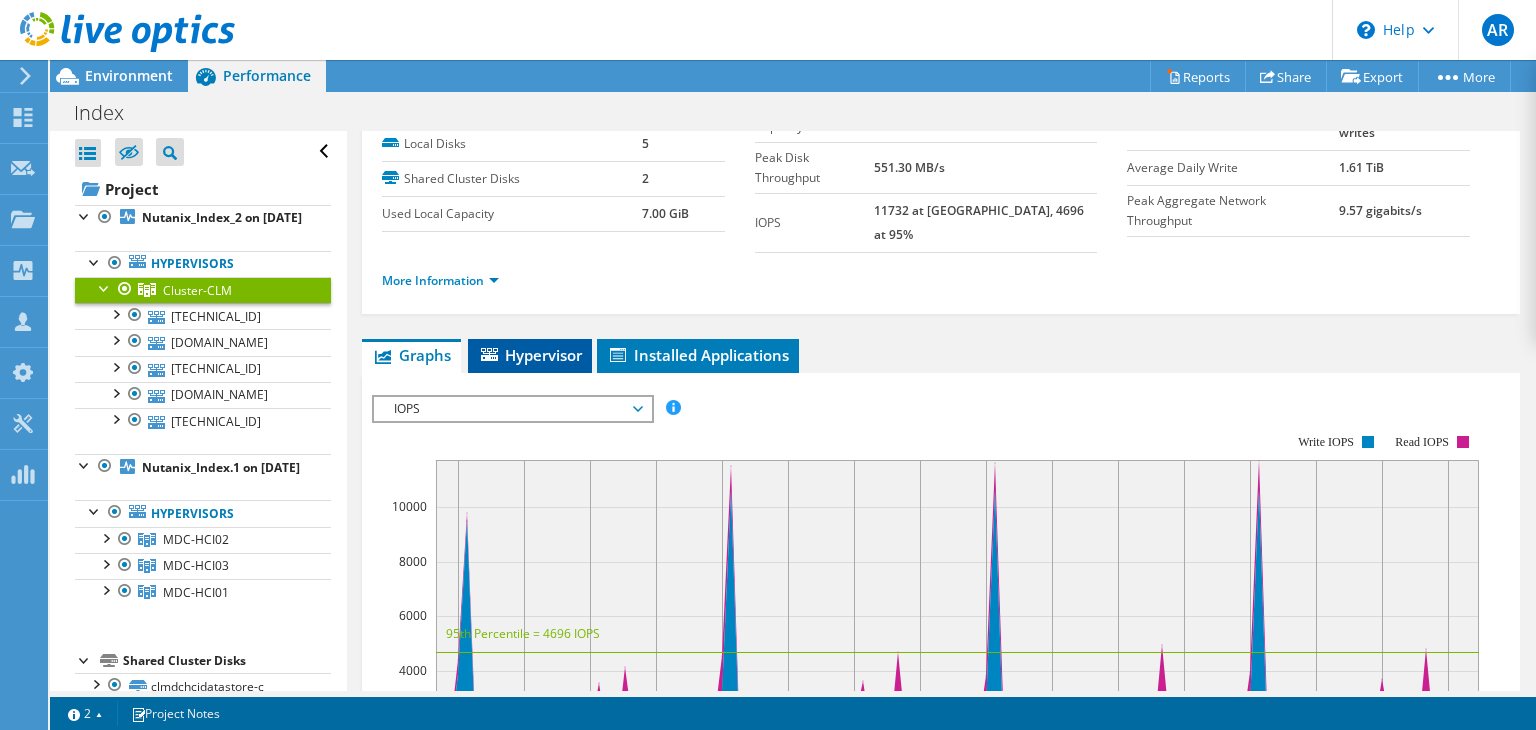 scroll, scrollTop: 0, scrollLeft: 0, axis: both 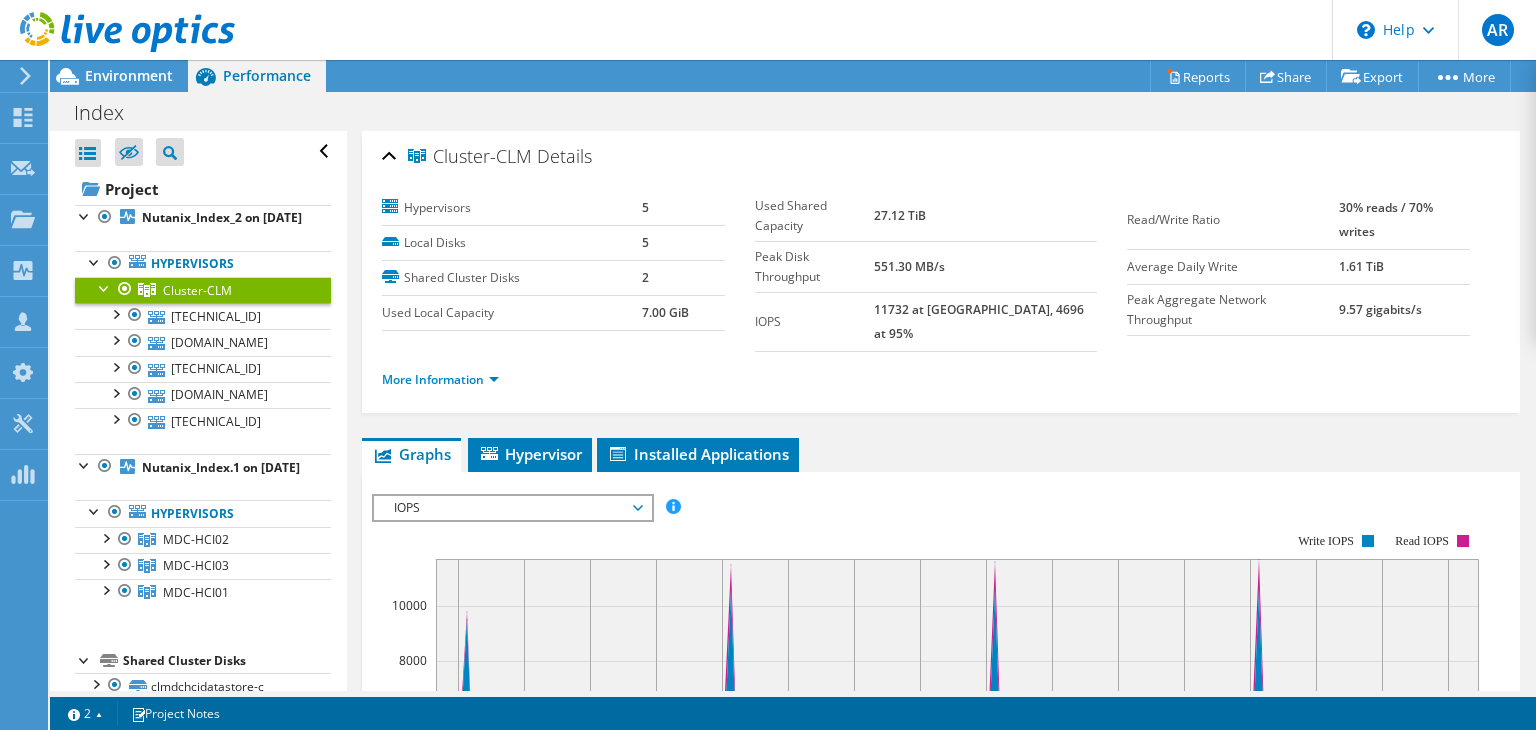 click on "More Information" at bounding box center [446, 380] 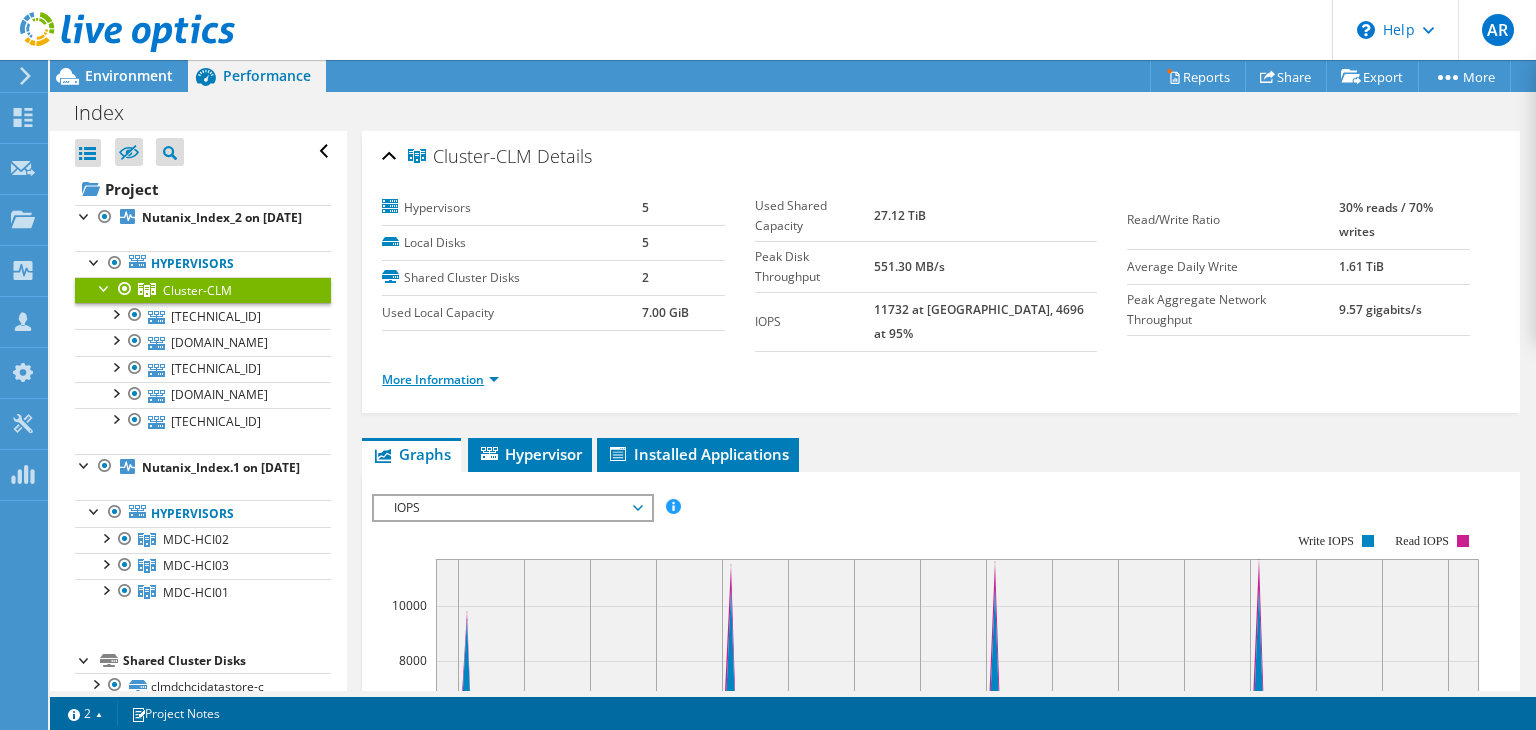 click on "More Information" at bounding box center (440, 379) 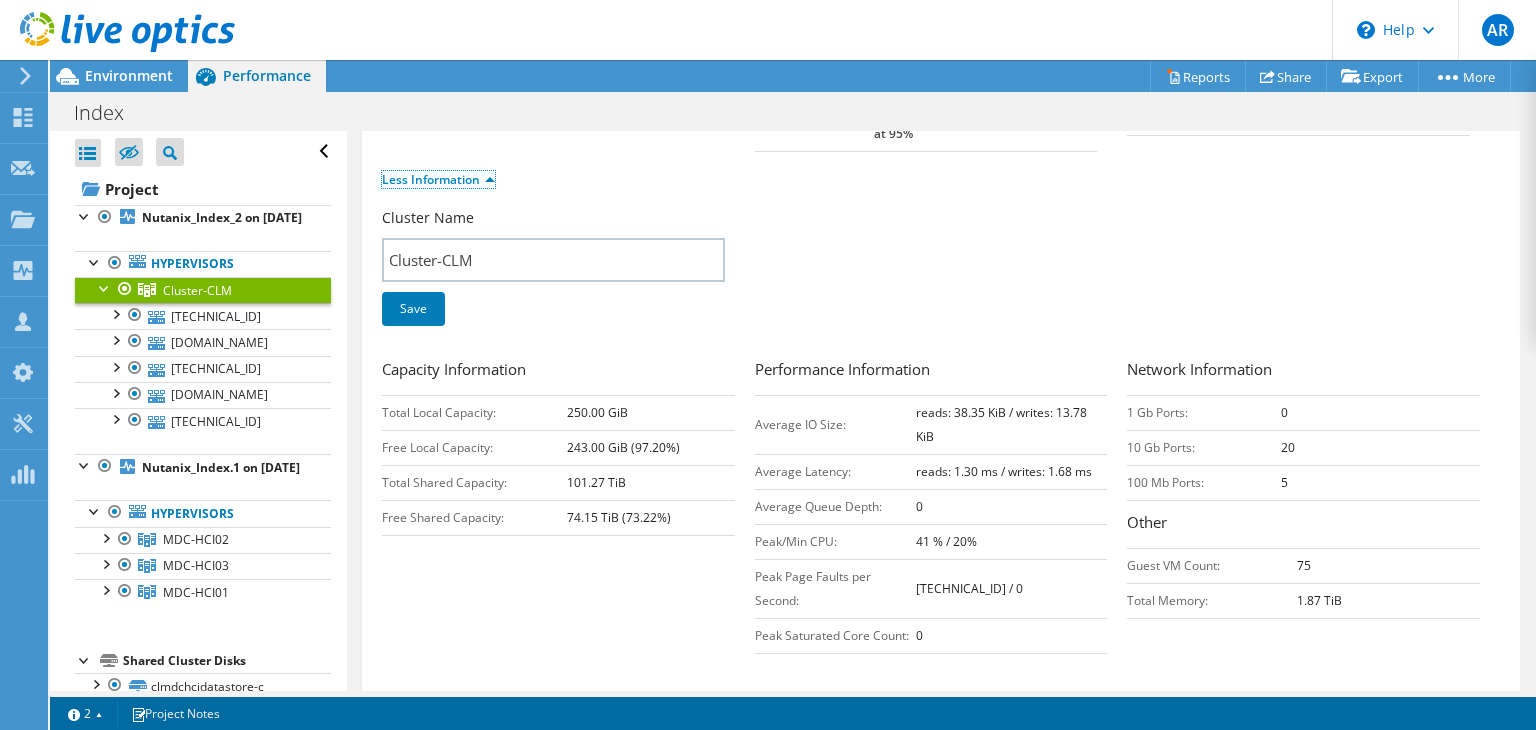 scroll, scrollTop: 0, scrollLeft: 0, axis: both 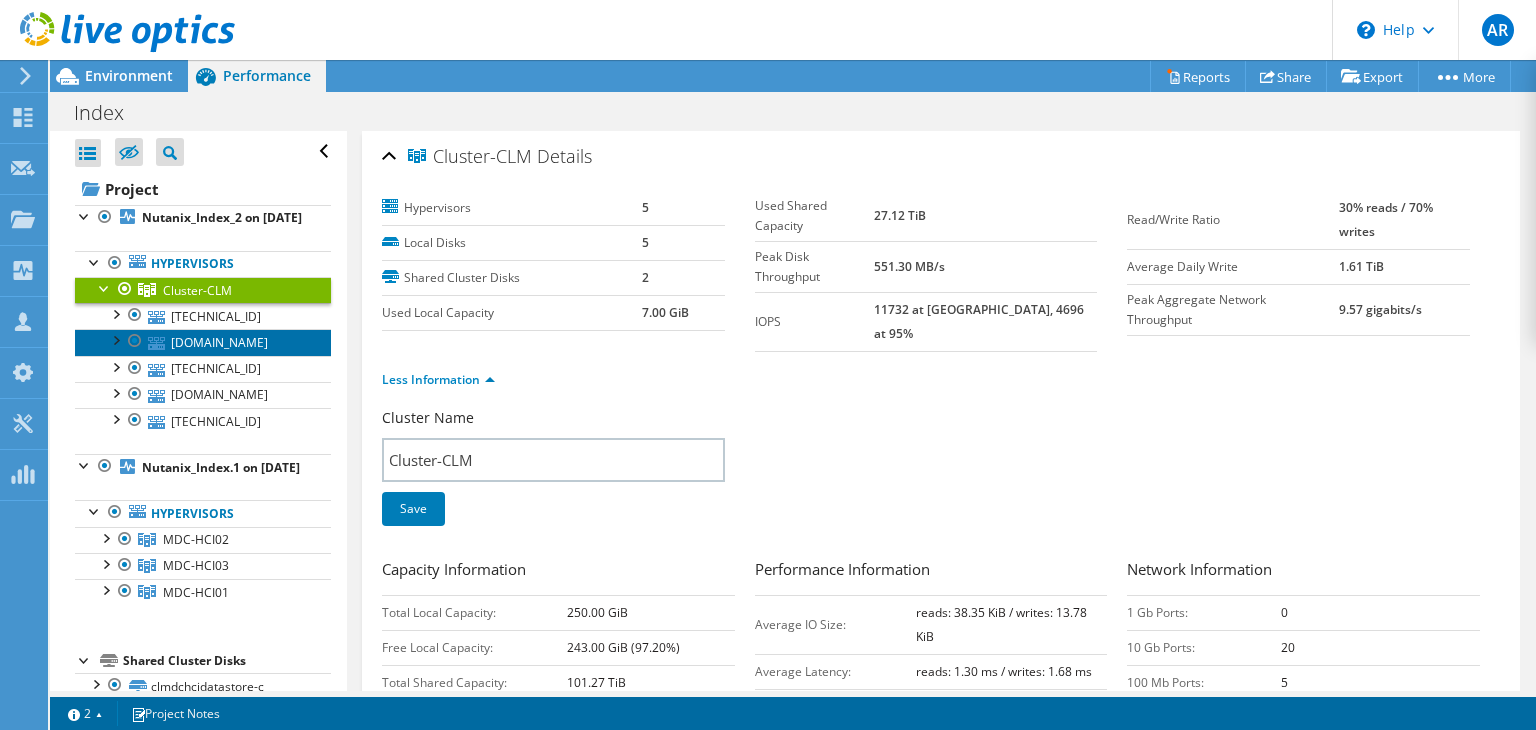 click on "clmdchci01.indexlivingmall.com" at bounding box center [203, 342] 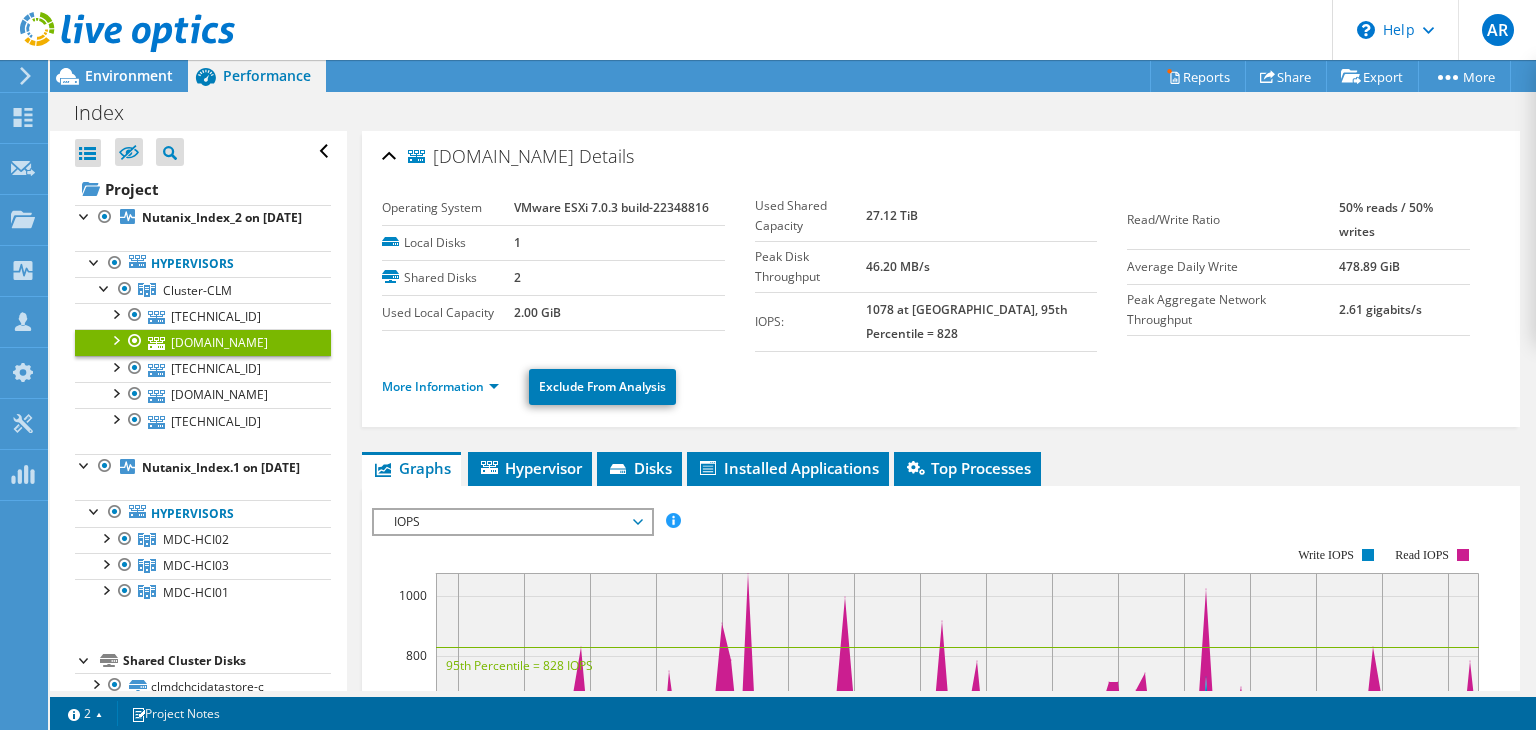 click on "More Information
Exclude From Analysis" at bounding box center (941, 384) 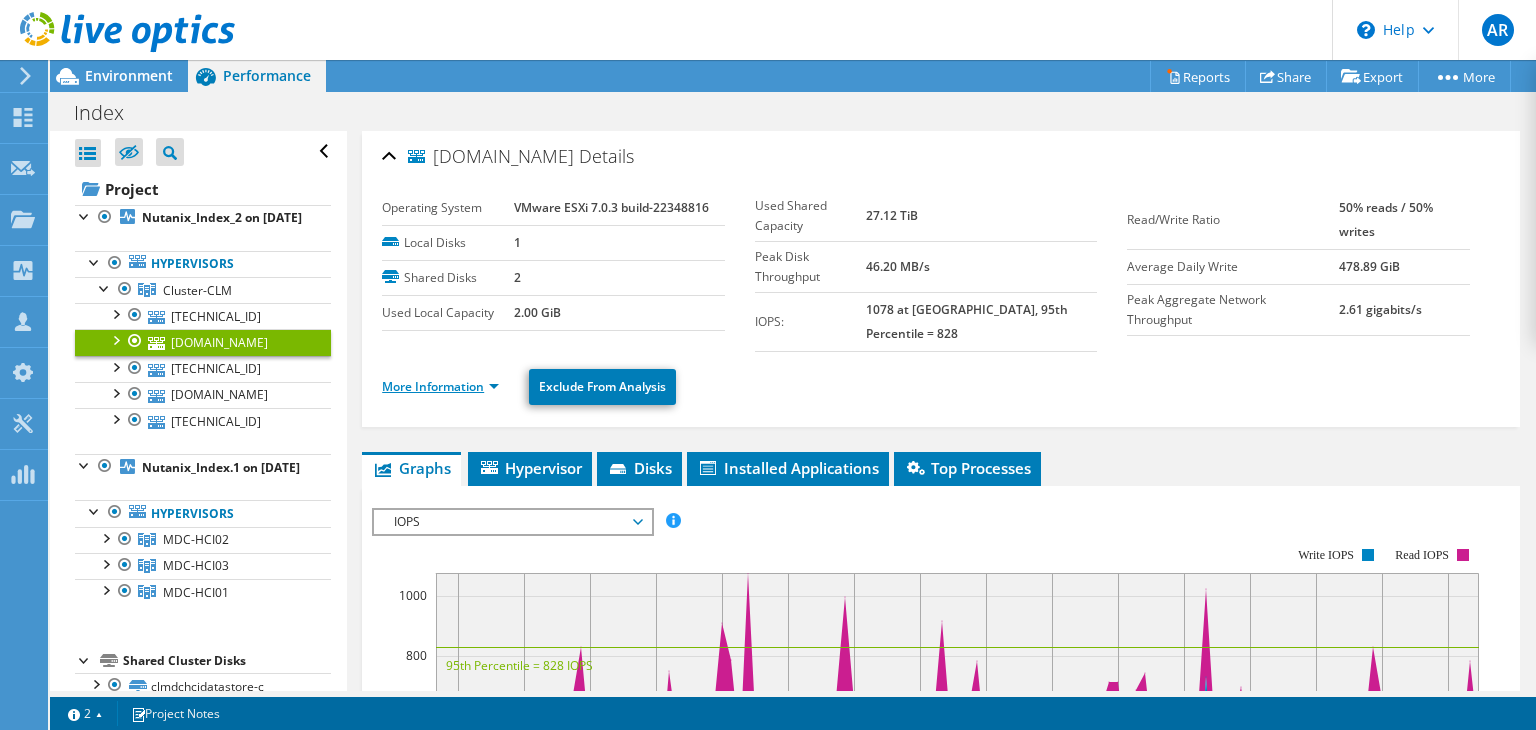 click on "More Information" at bounding box center [440, 386] 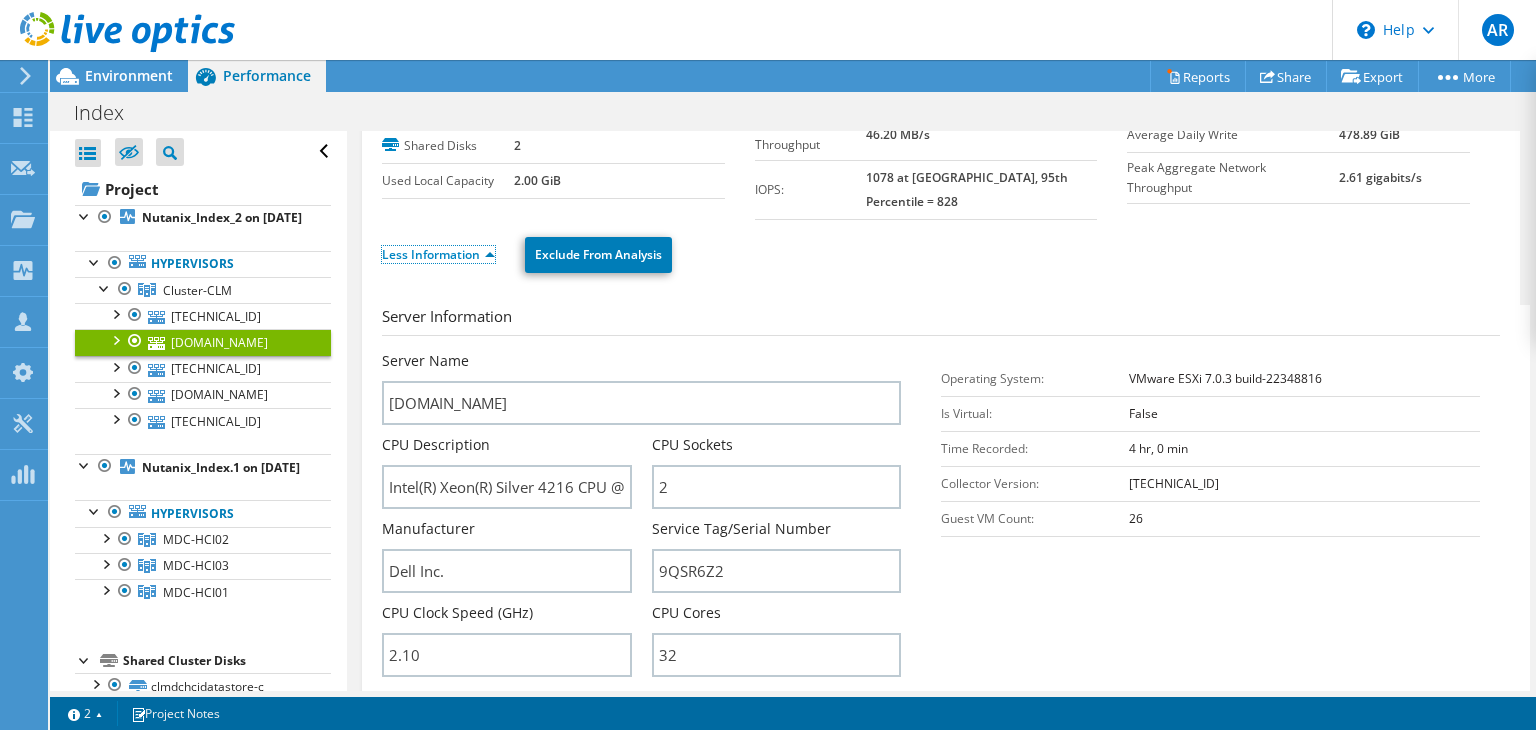 scroll, scrollTop: 300, scrollLeft: 0, axis: vertical 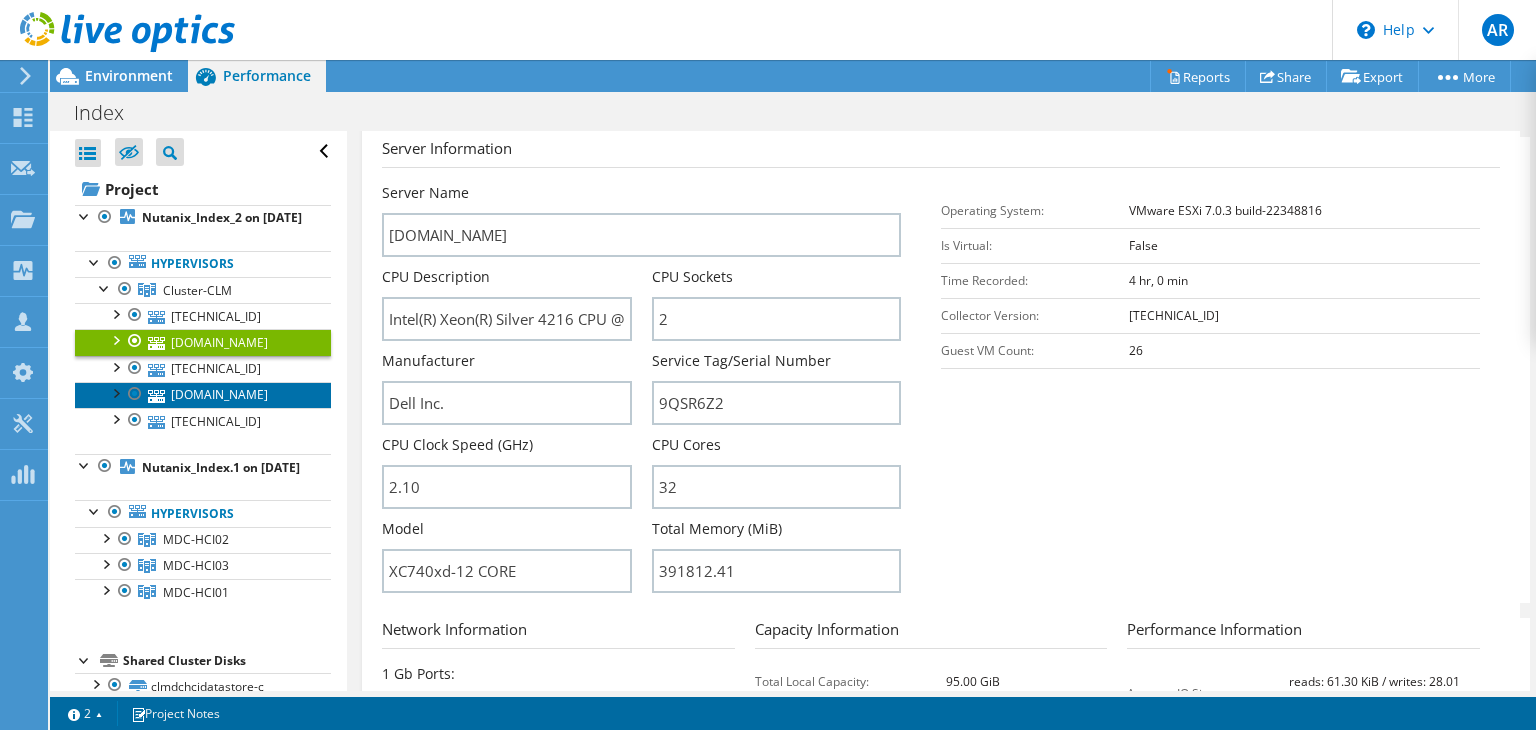 click on "clmdchci02.indexlivingmall.com" at bounding box center [203, 395] 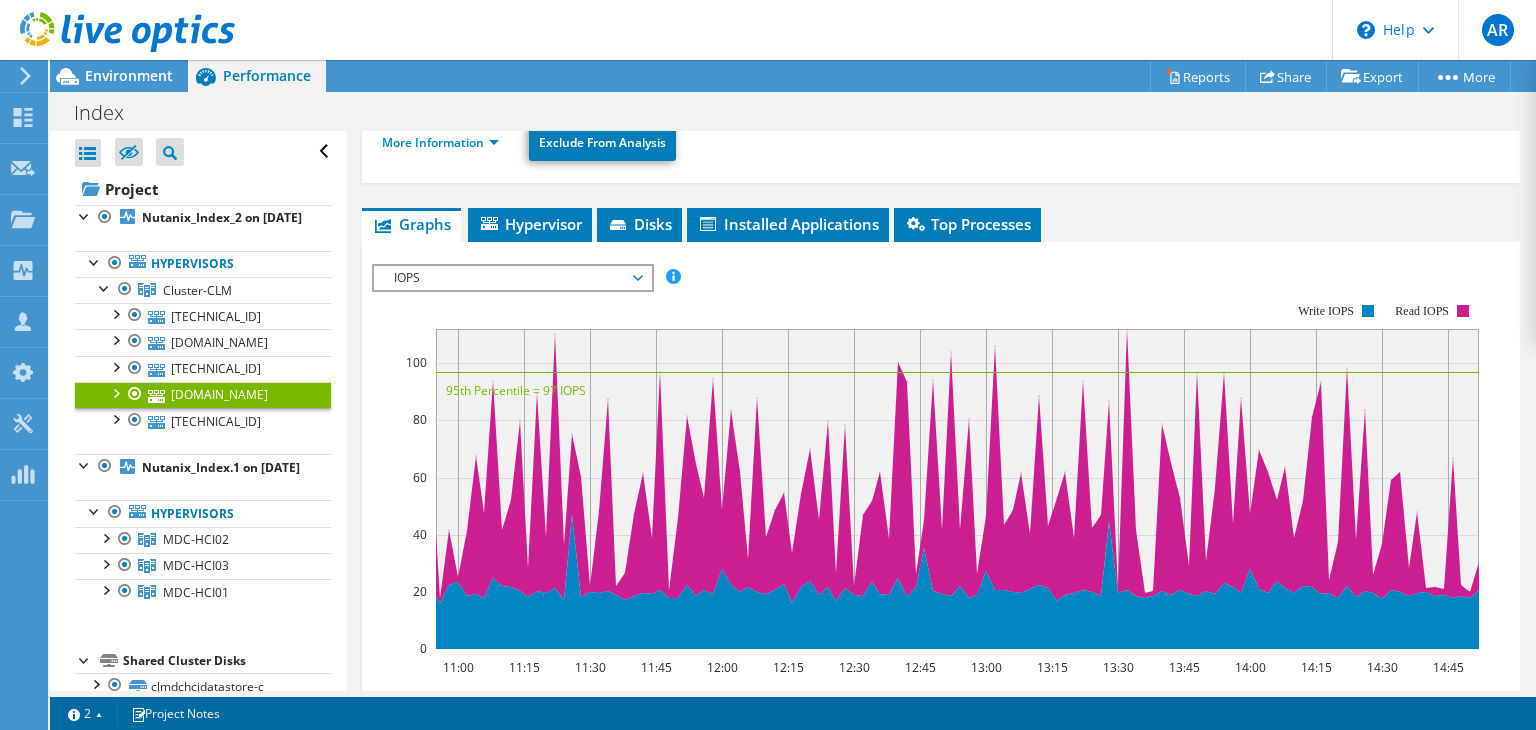 scroll, scrollTop: 0, scrollLeft: 0, axis: both 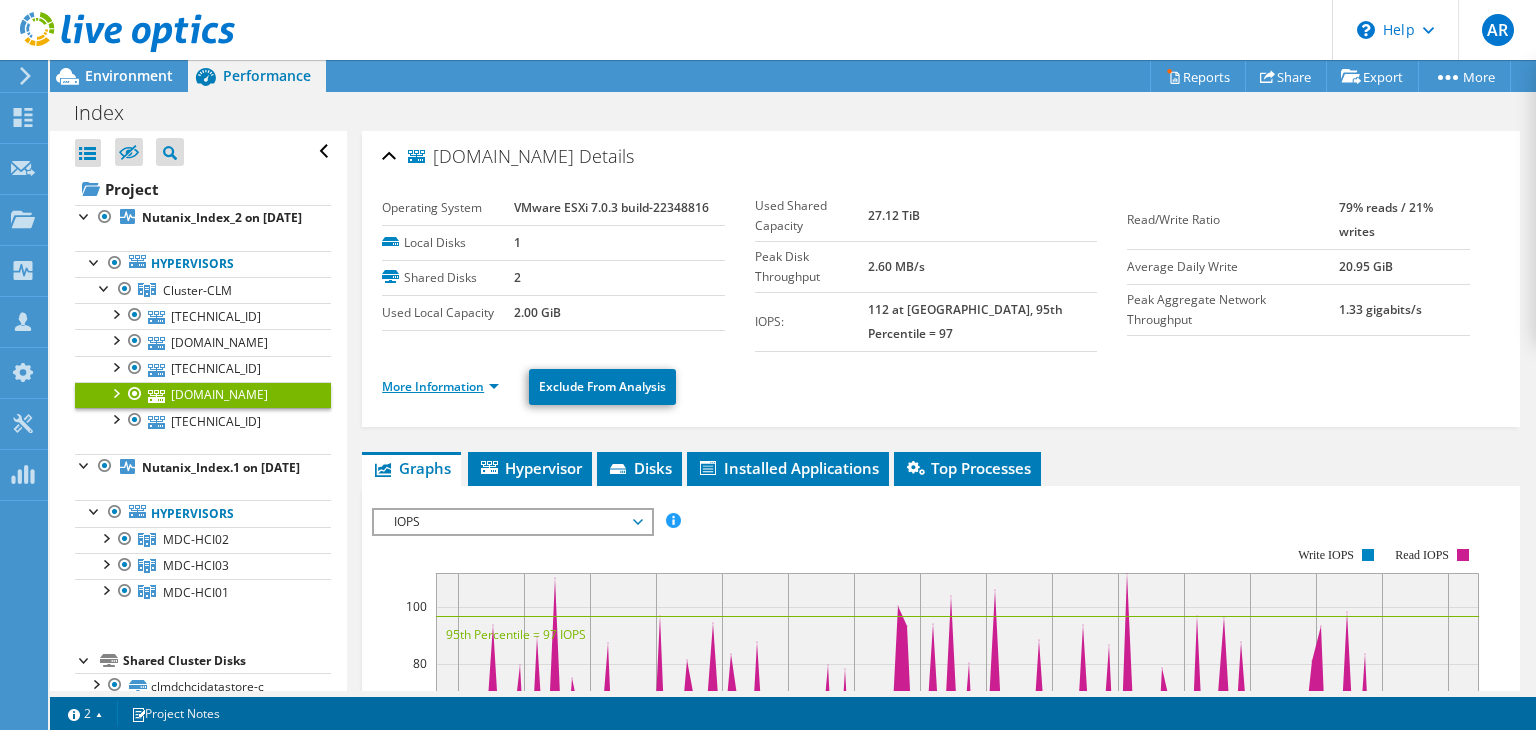 click on "More Information" at bounding box center (440, 386) 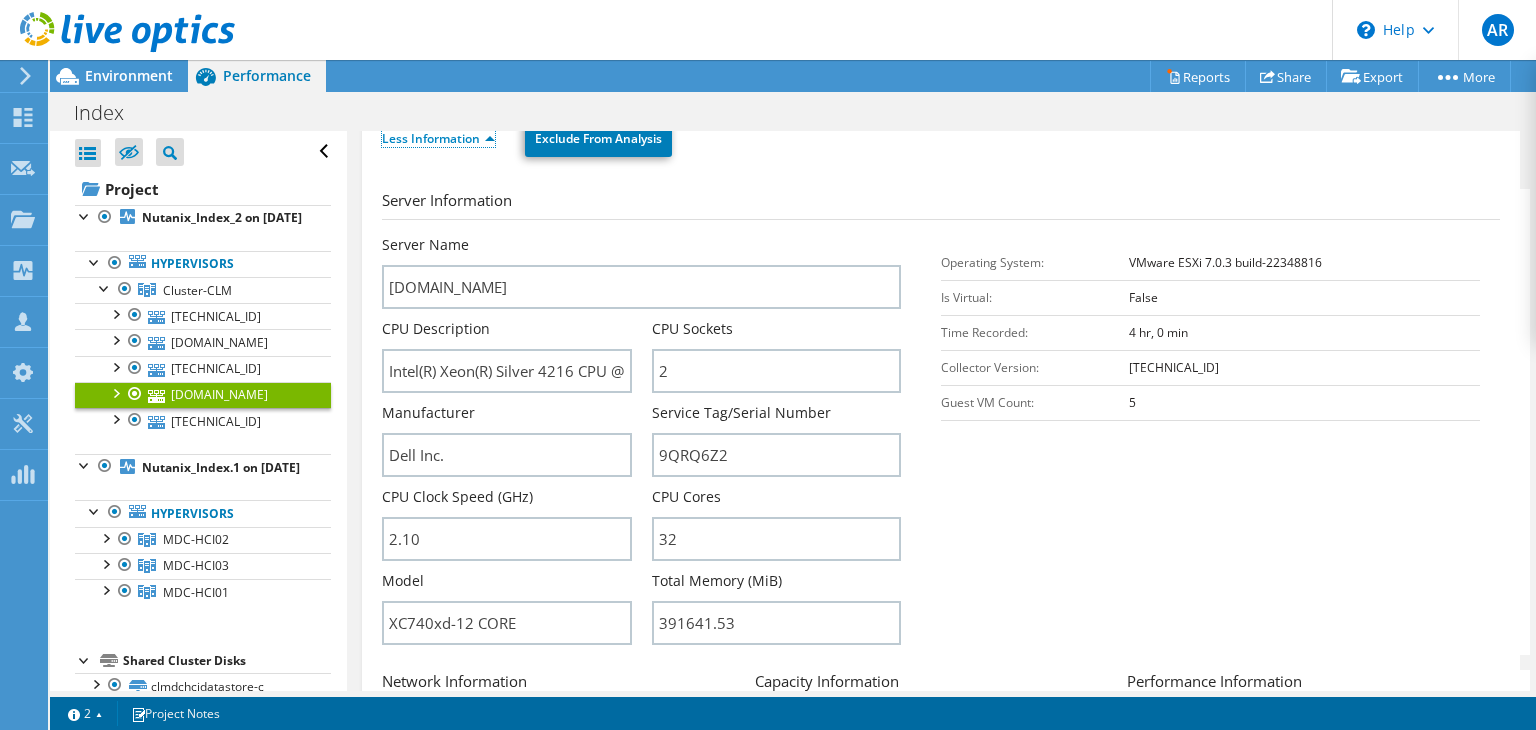 scroll, scrollTop: 500, scrollLeft: 0, axis: vertical 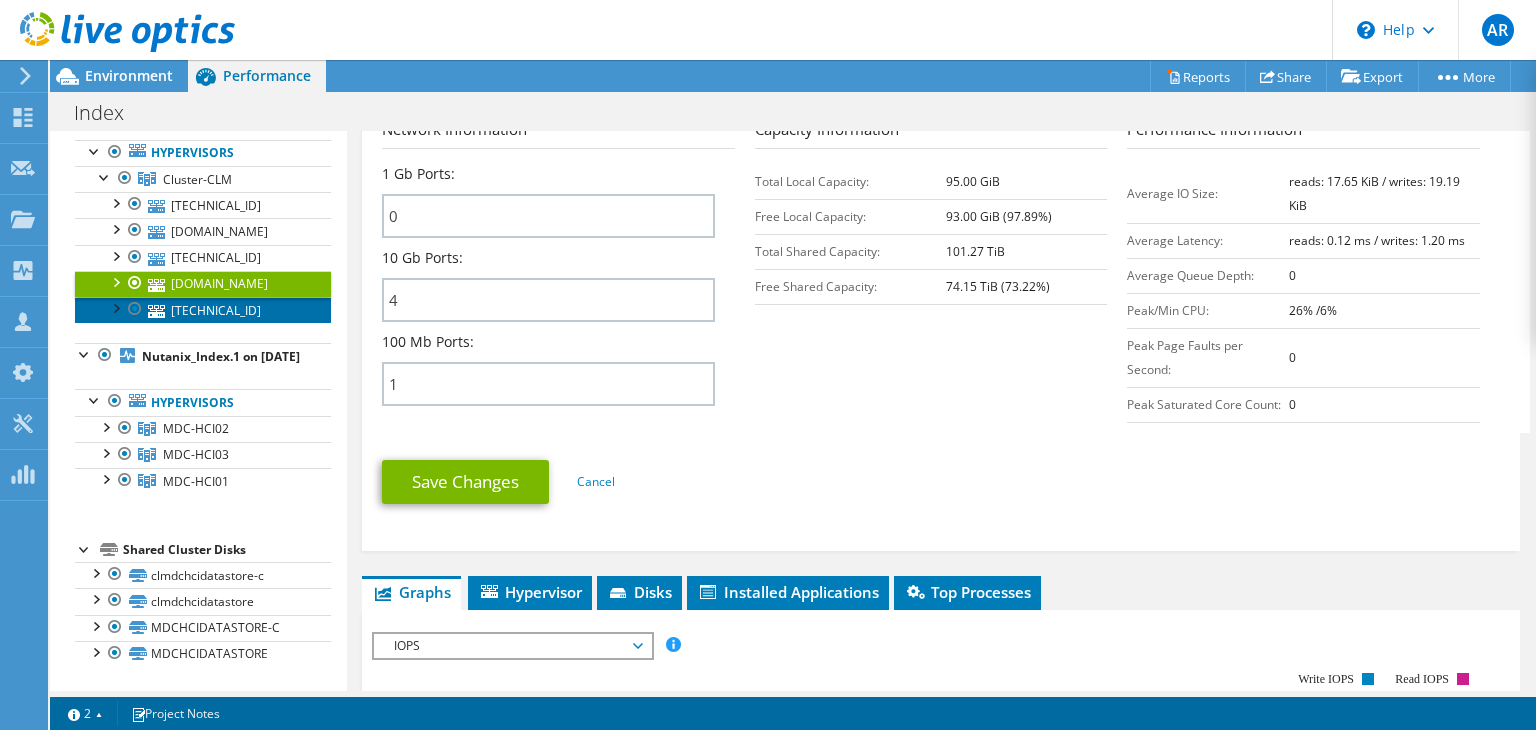 click on "10.0.20.39" at bounding box center (203, 310) 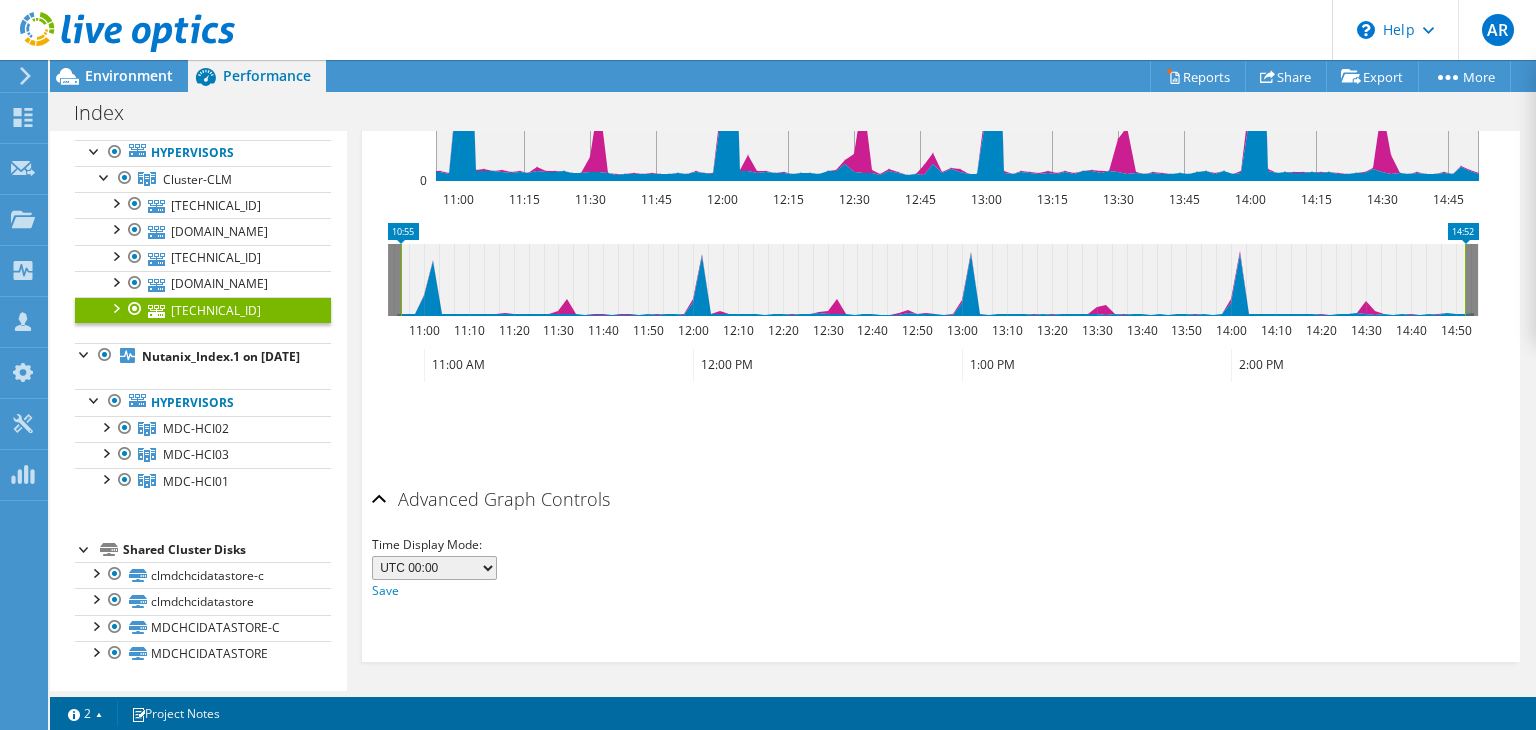 scroll, scrollTop: 212, scrollLeft: 0, axis: vertical 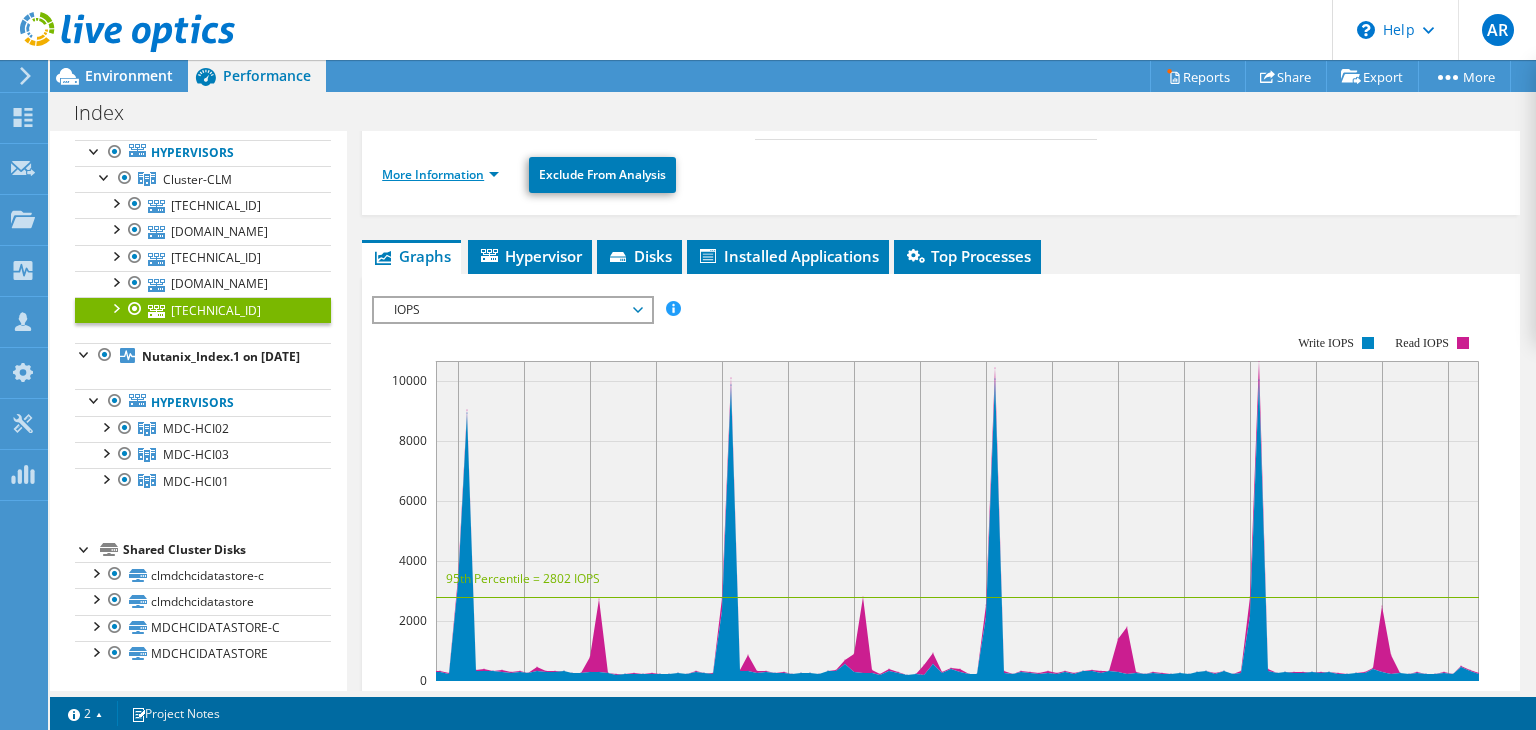 click on "More Information" at bounding box center (440, 174) 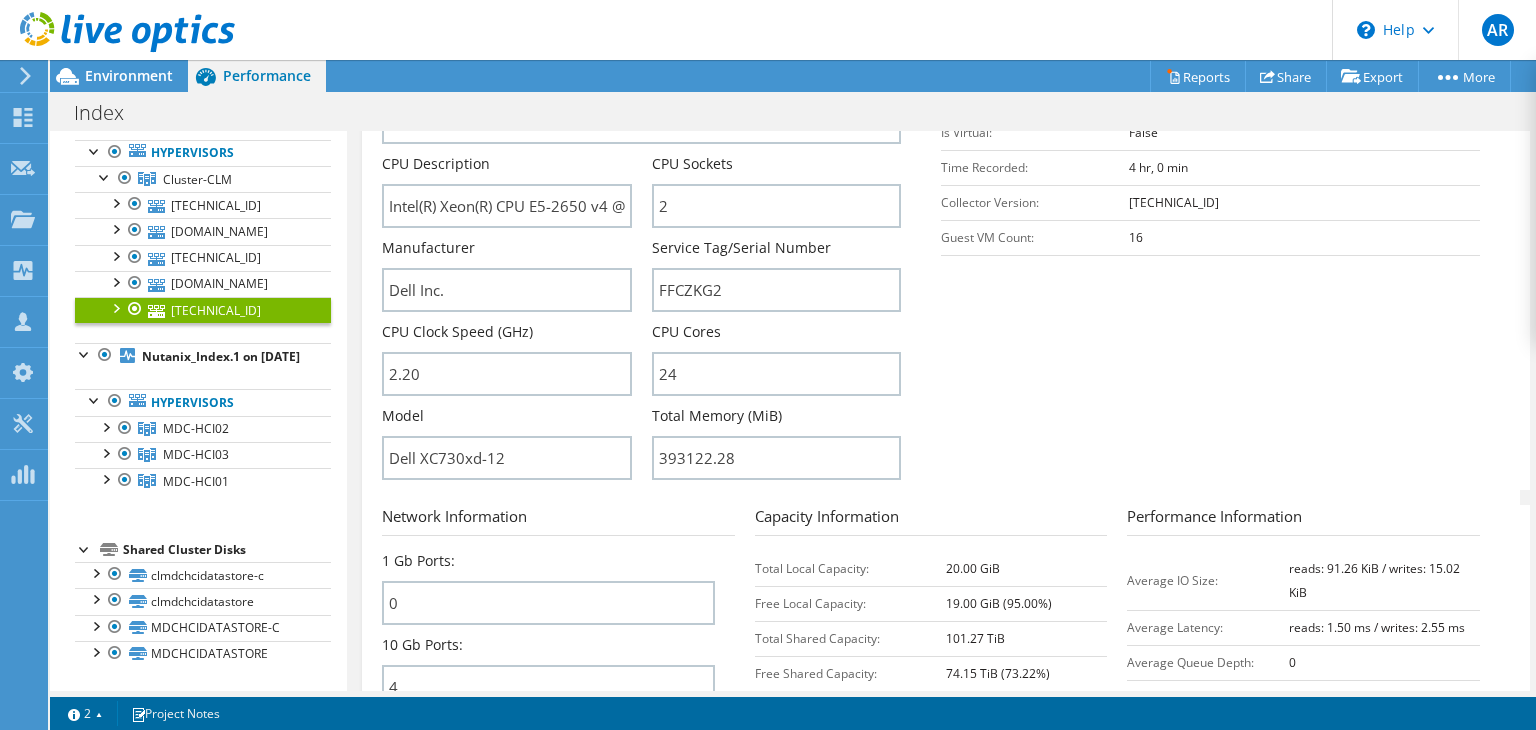 scroll, scrollTop: 412, scrollLeft: 0, axis: vertical 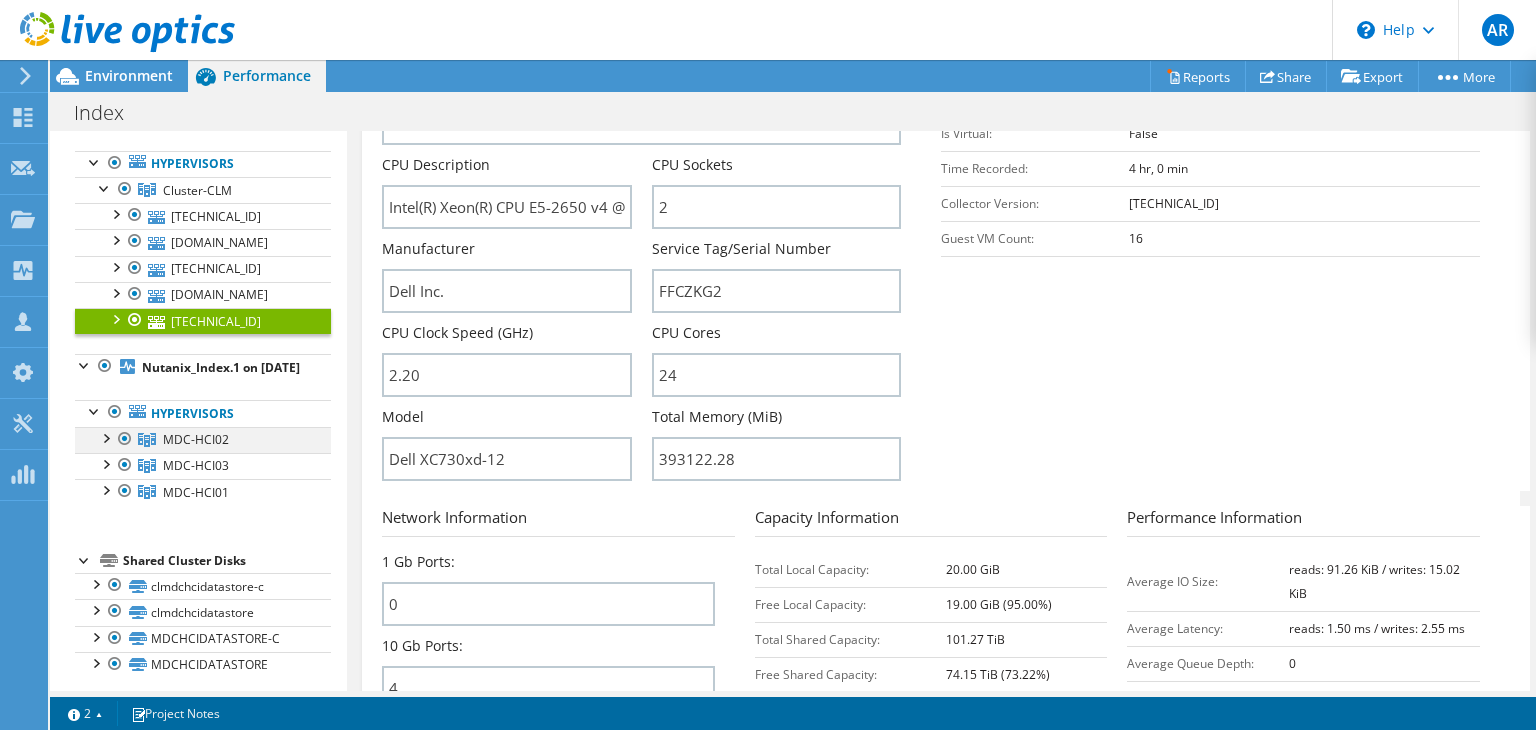 click at bounding box center [105, 437] 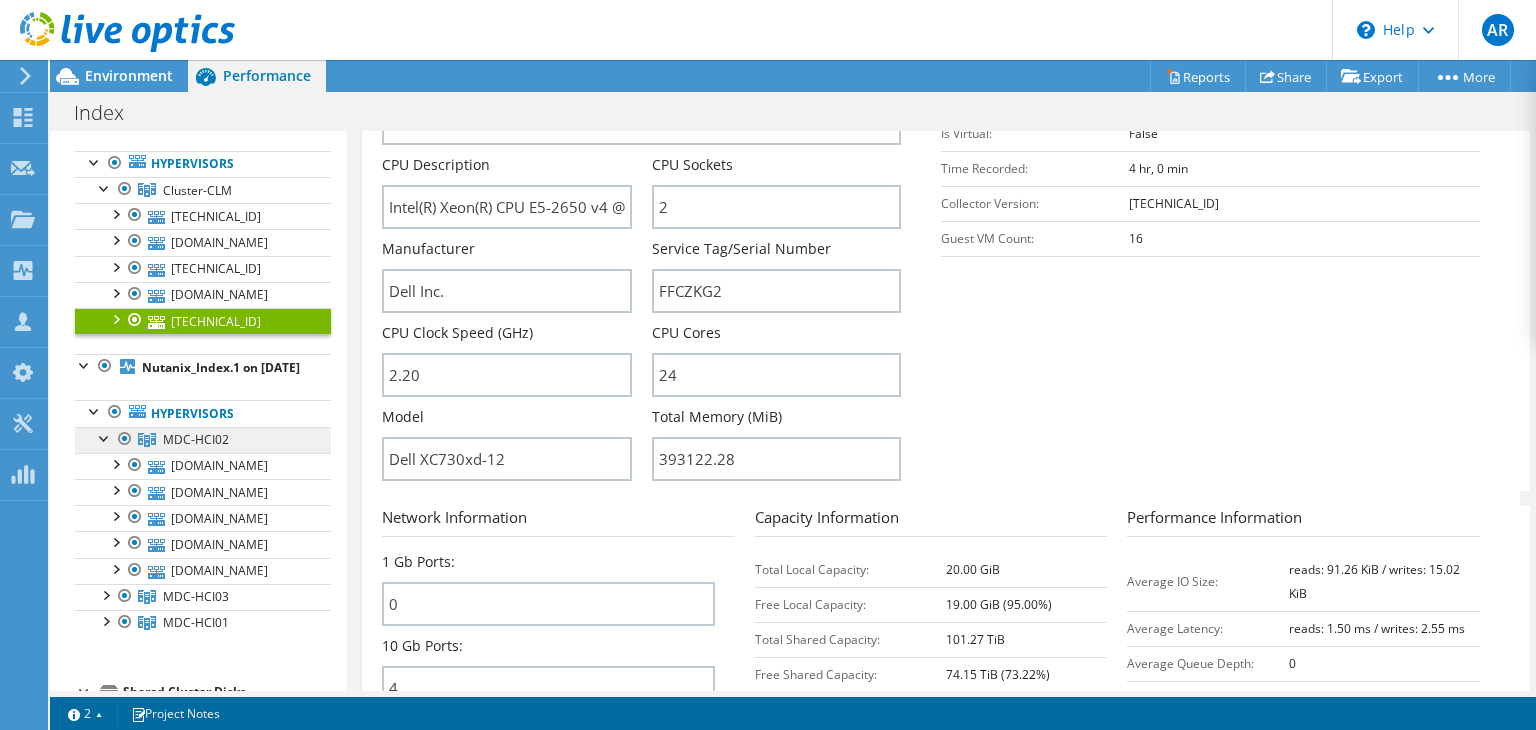 scroll, scrollTop: 200, scrollLeft: 0, axis: vertical 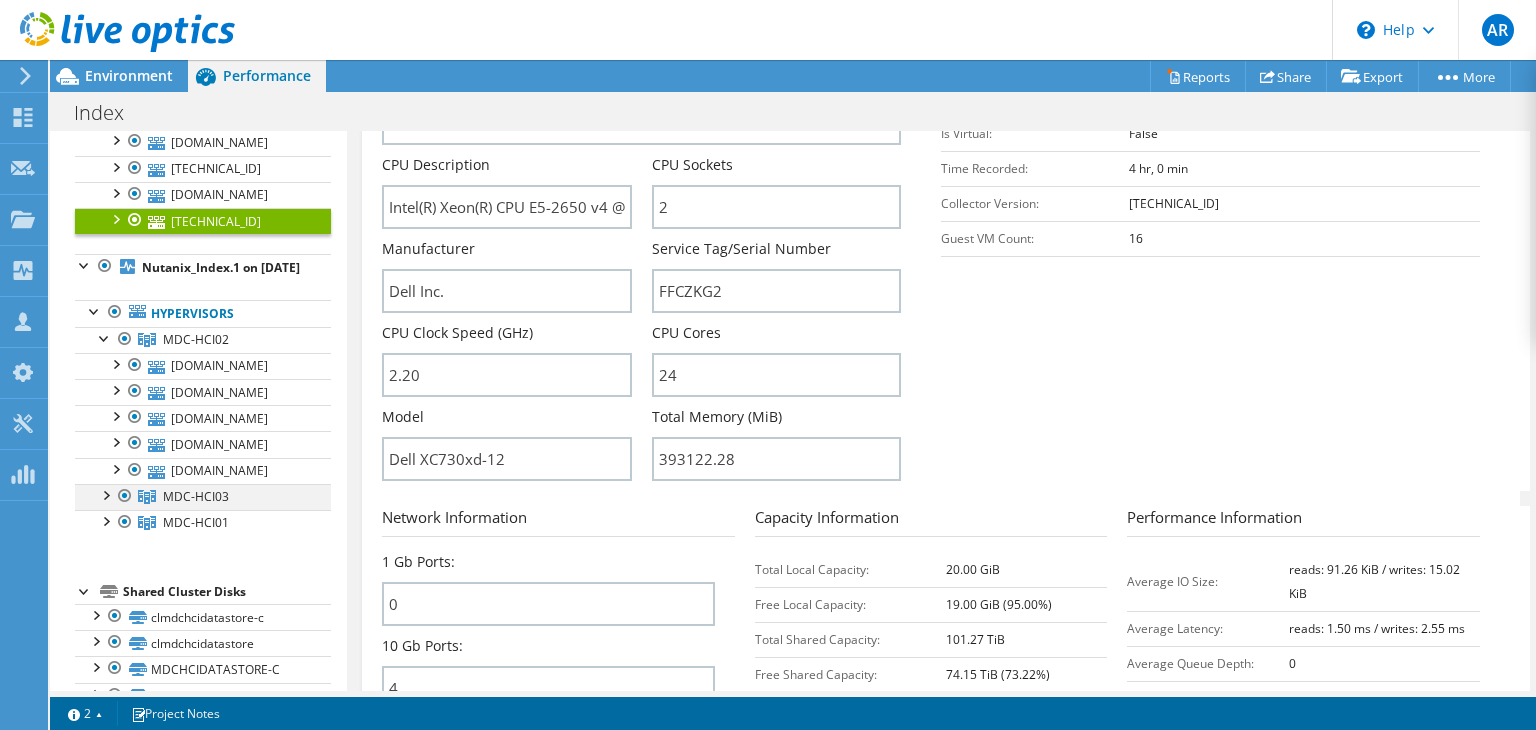 click at bounding box center (105, 494) 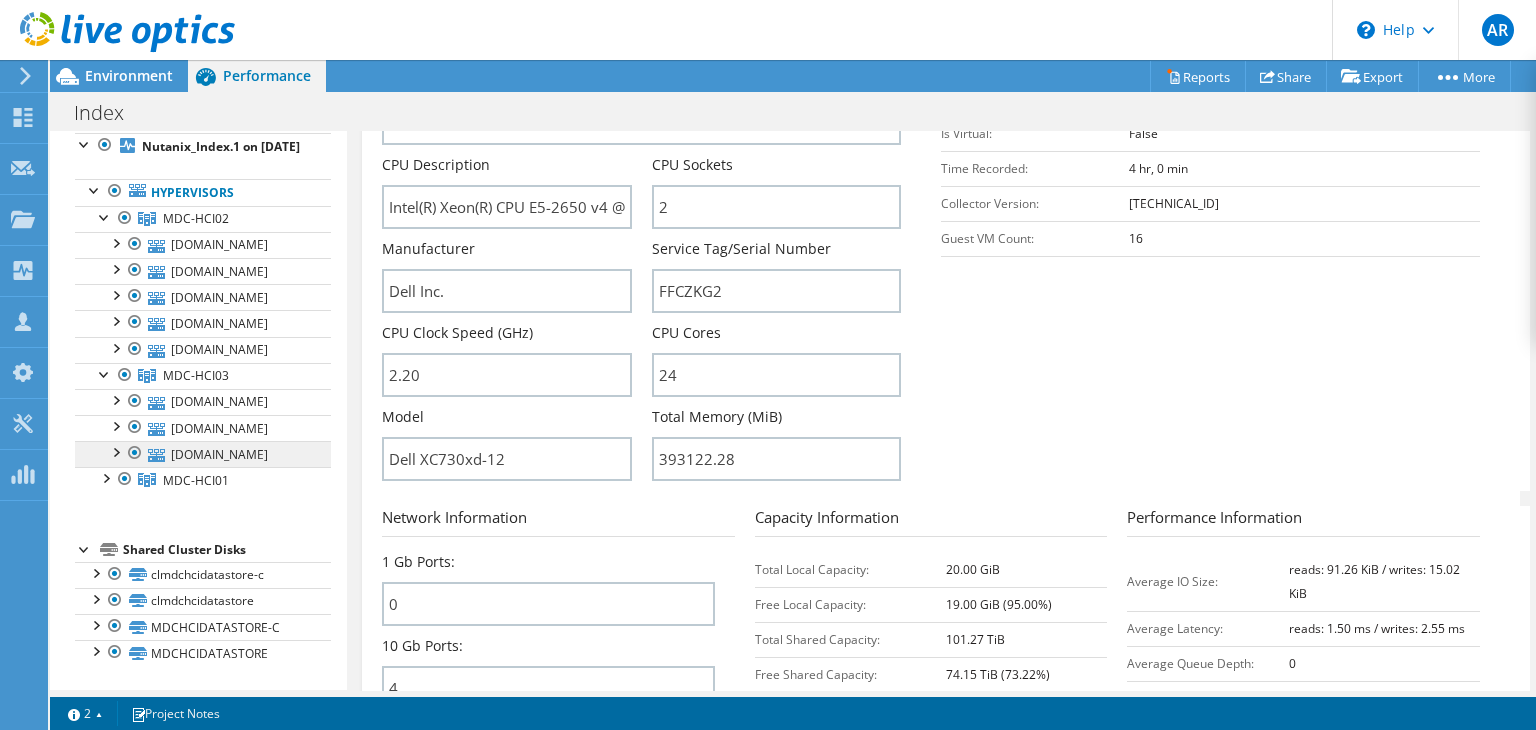 scroll, scrollTop: 352, scrollLeft: 0, axis: vertical 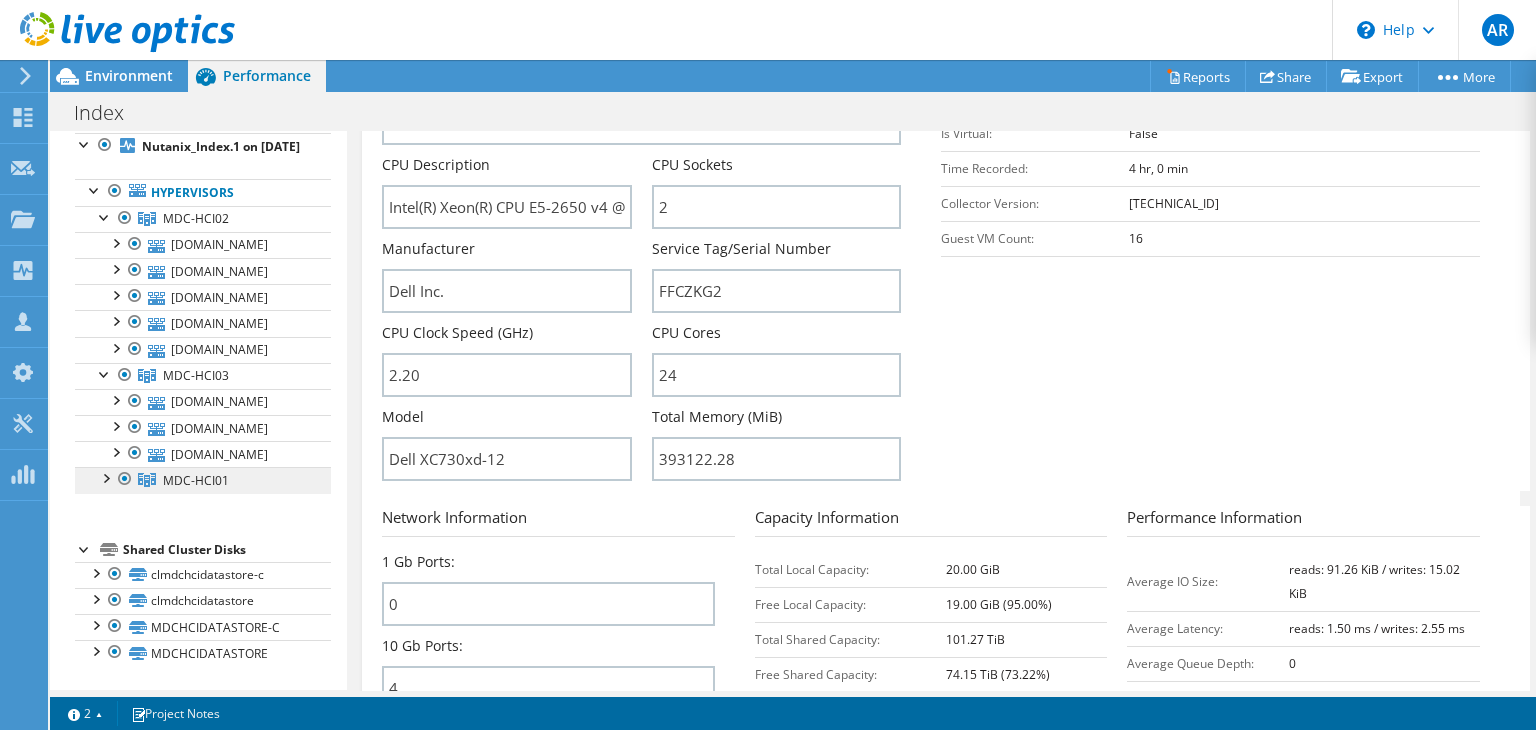 click on "MDC-HCI01" at bounding box center (203, -31) 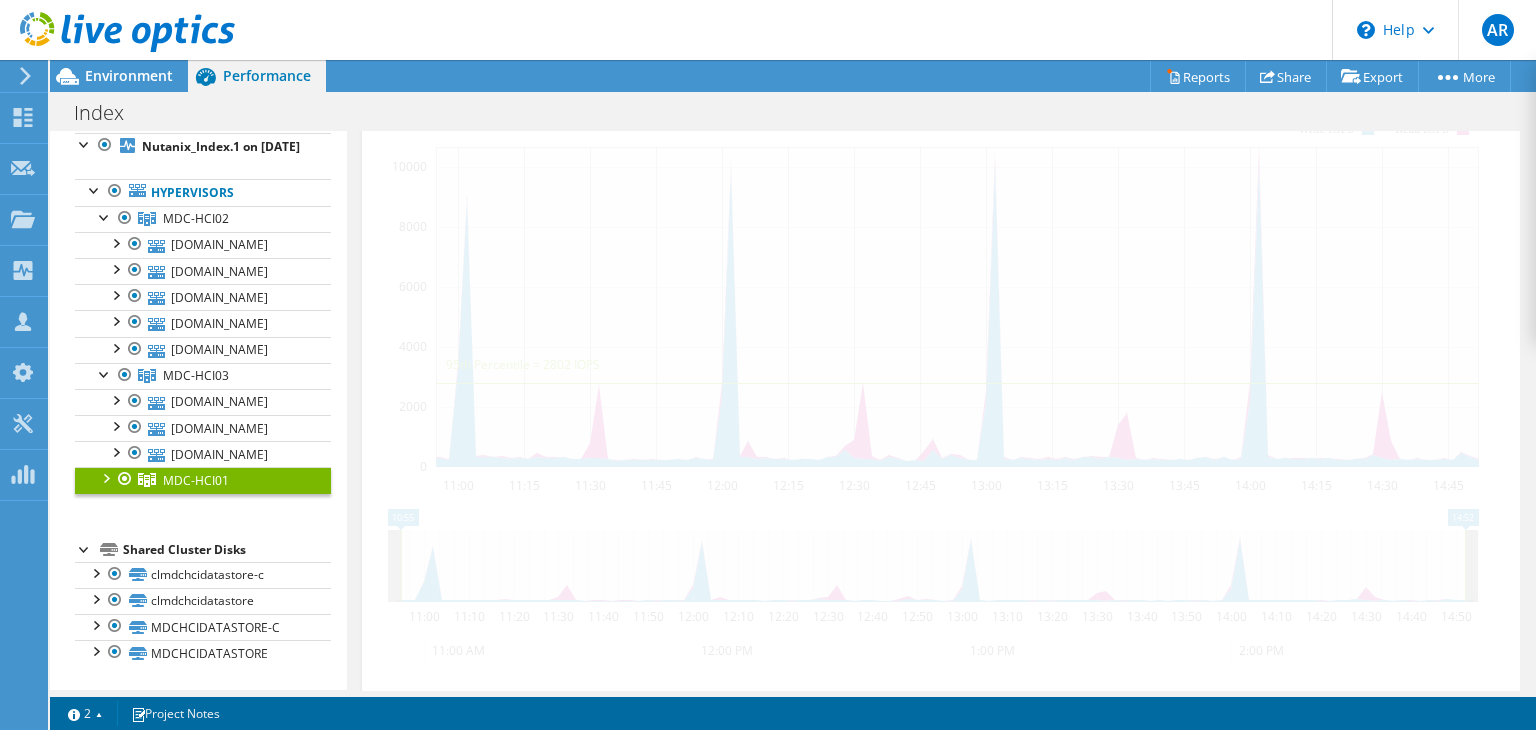 scroll, scrollTop: 380, scrollLeft: 0, axis: vertical 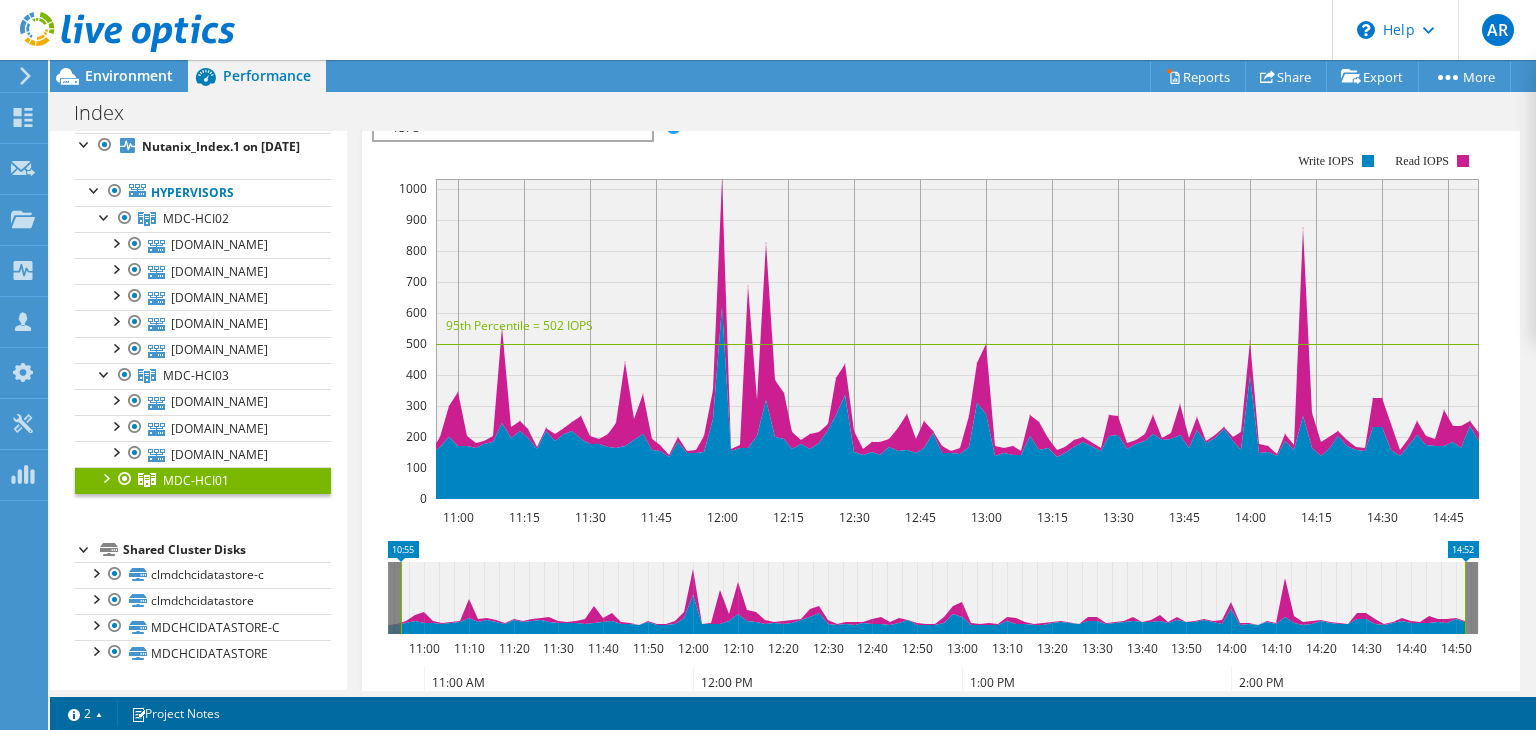 click at bounding box center (105, 477) 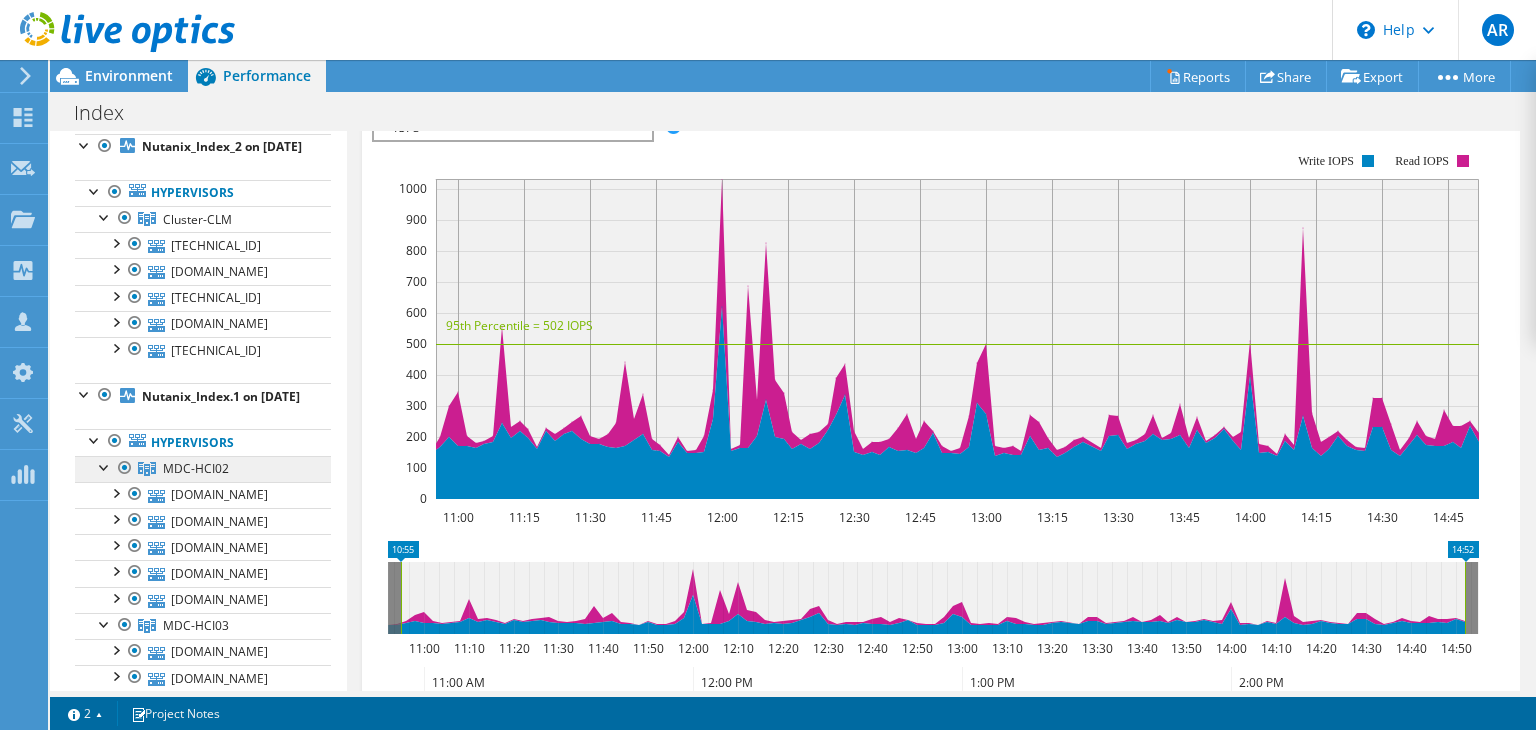 scroll, scrollTop: 100, scrollLeft: 0, axis: vertical 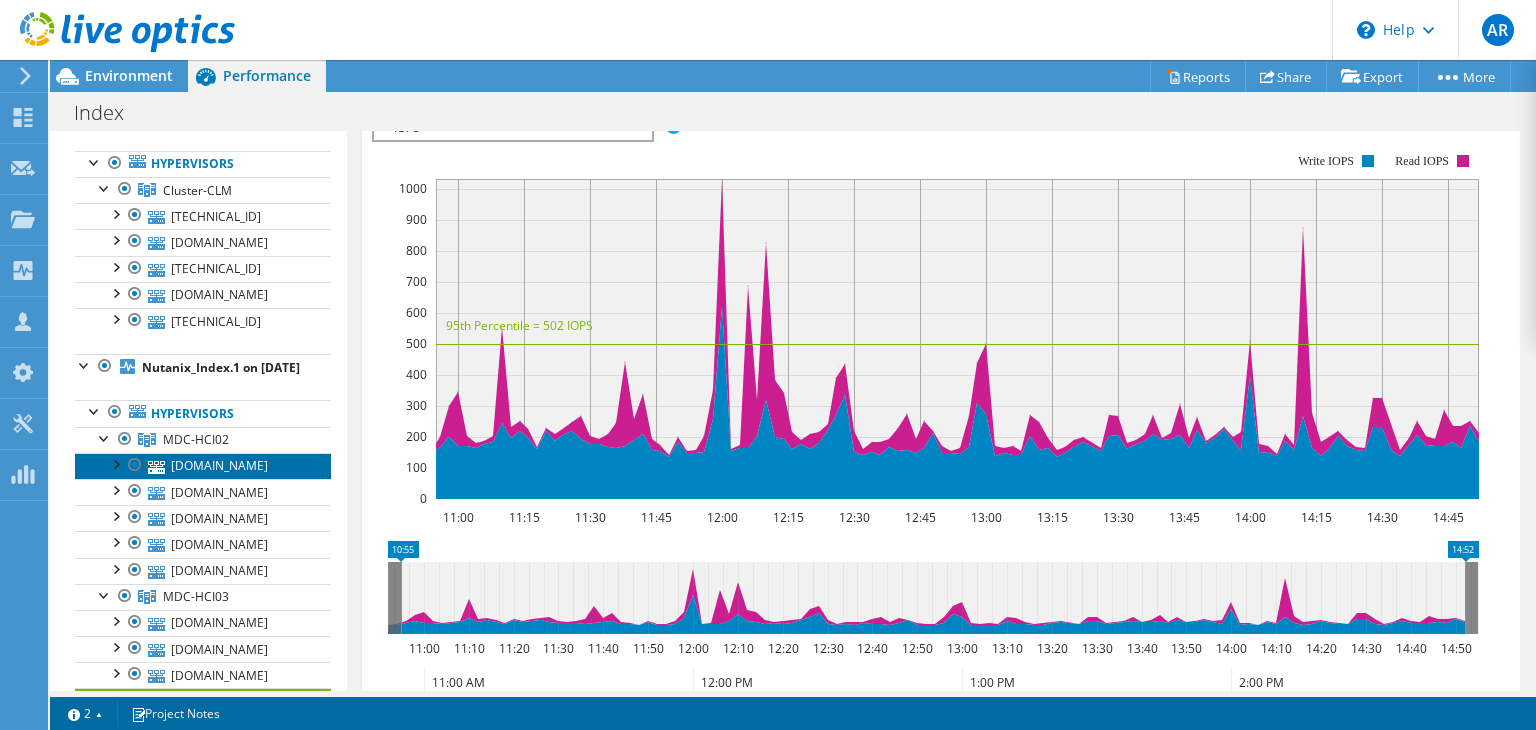click on "nutanixtemp01.indexlivingmall.com" at bounding box center [203, 466] 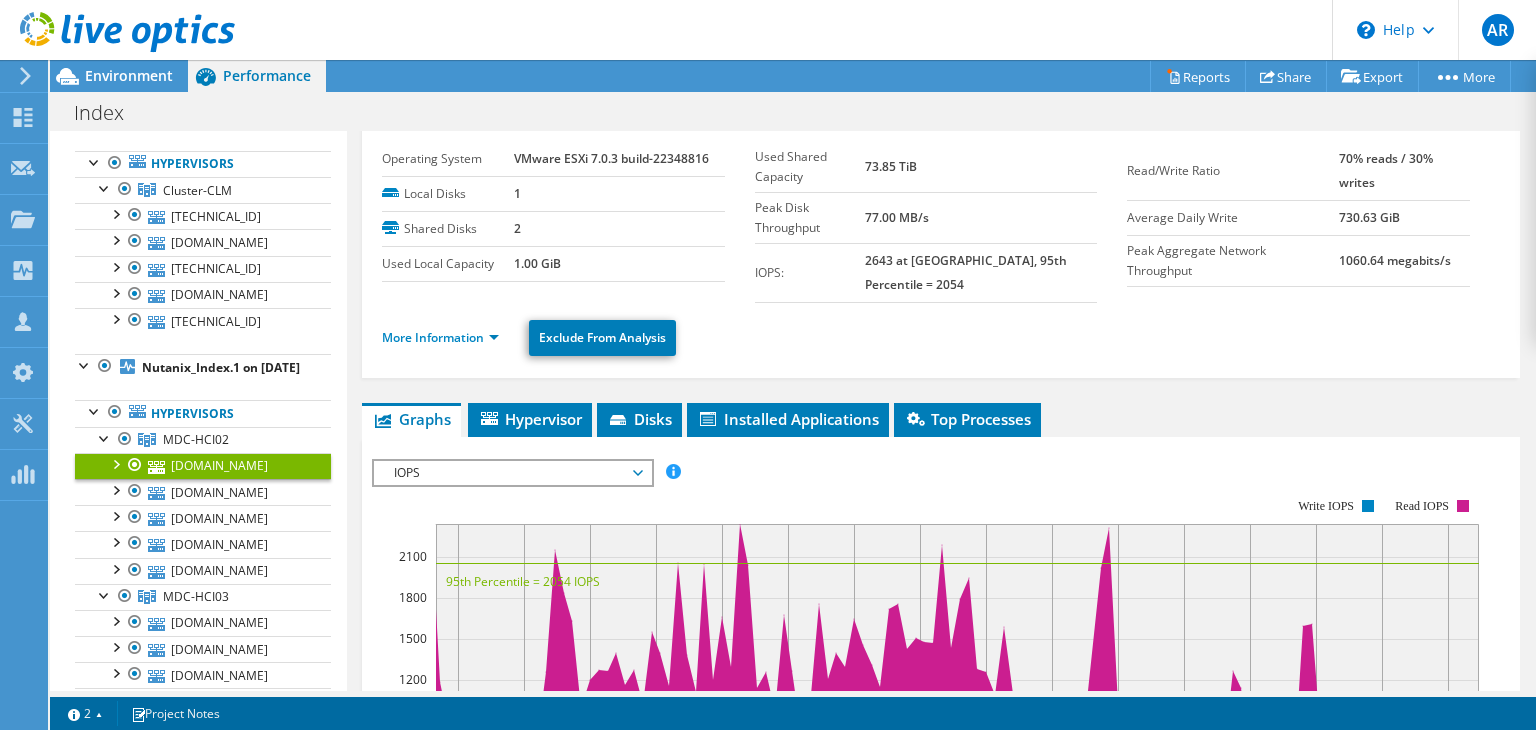 scroll, scrollTop: 0, scrollLeft: 0, axis: both 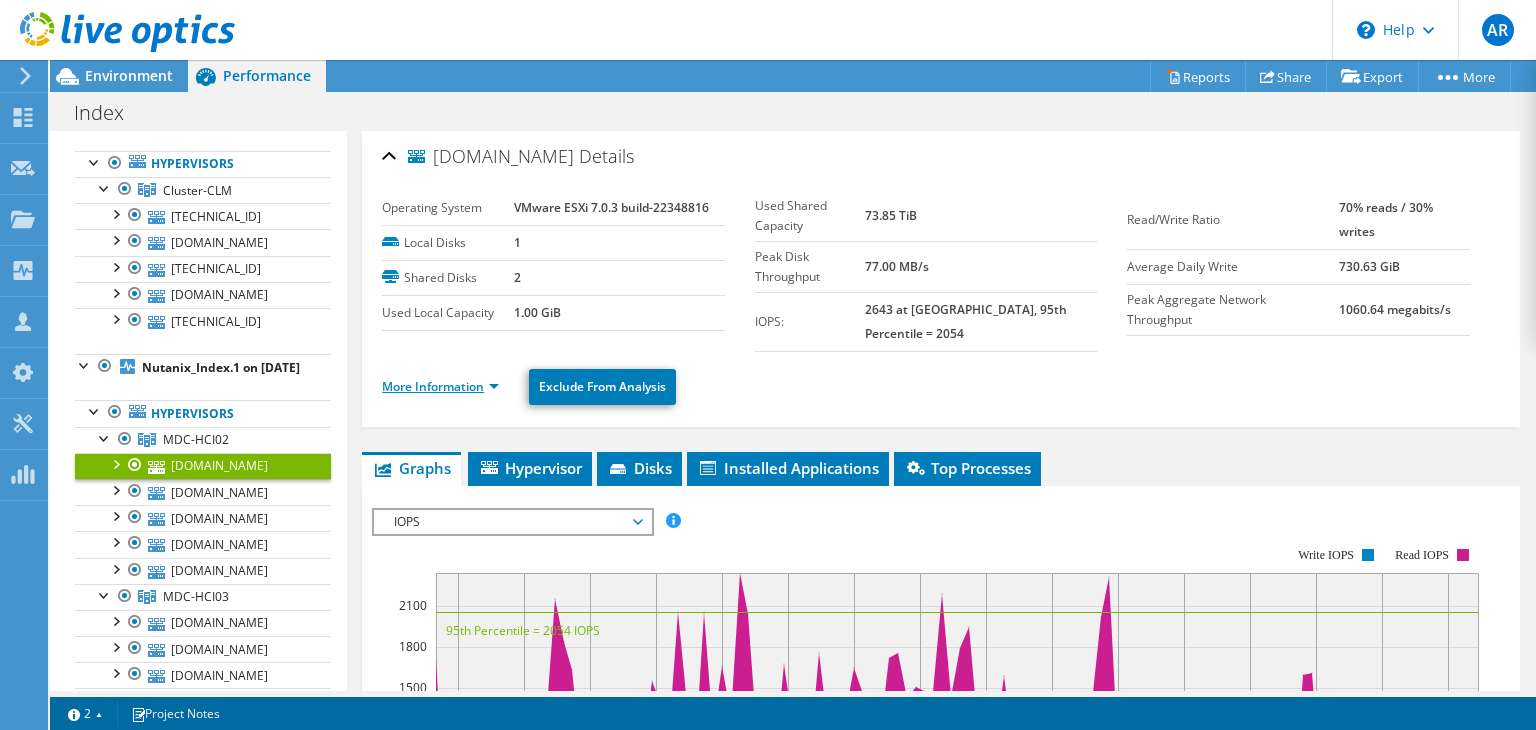 click on "More Information" at bounding box center (440, 386) 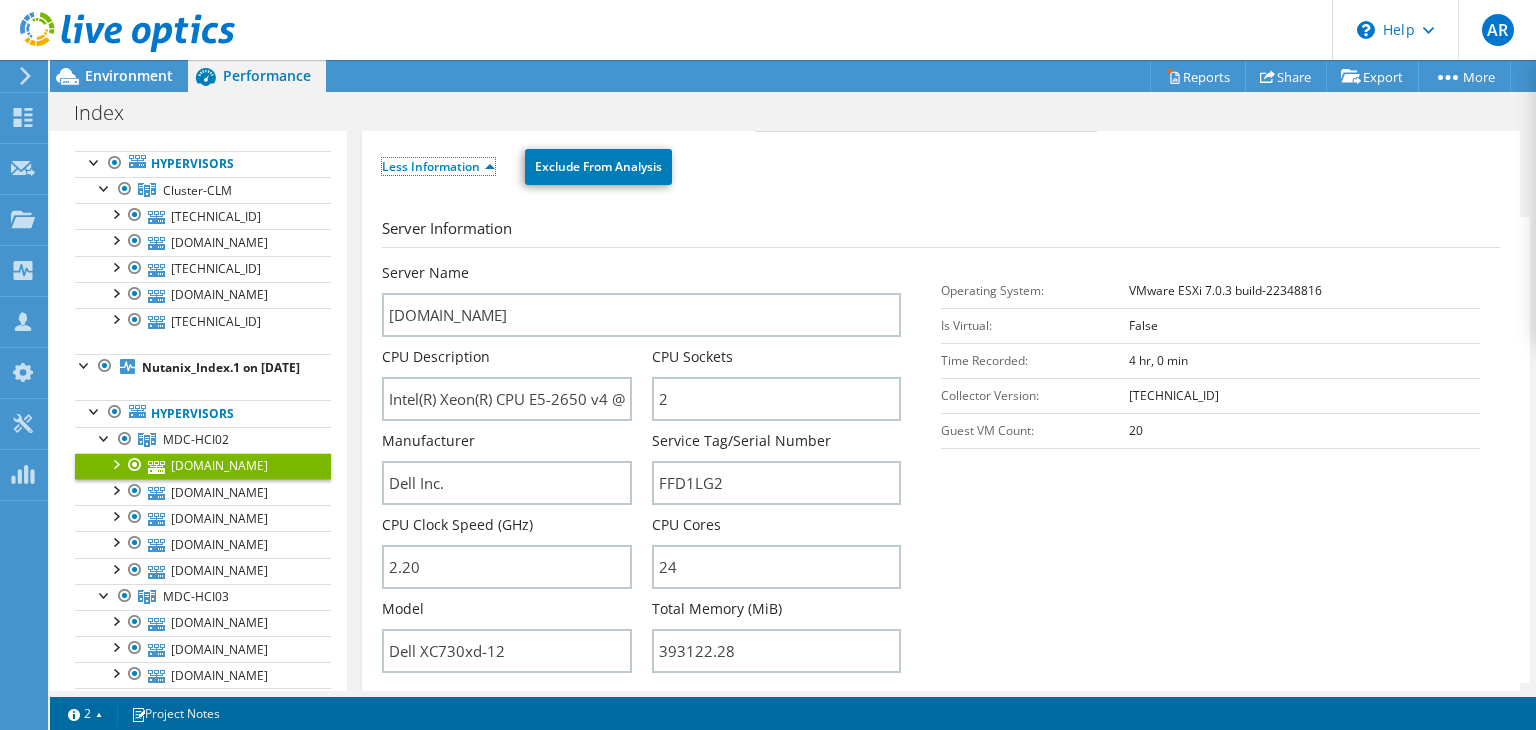 scroll, scrollTop: 300, scrollLeft: 0, axis: vertical 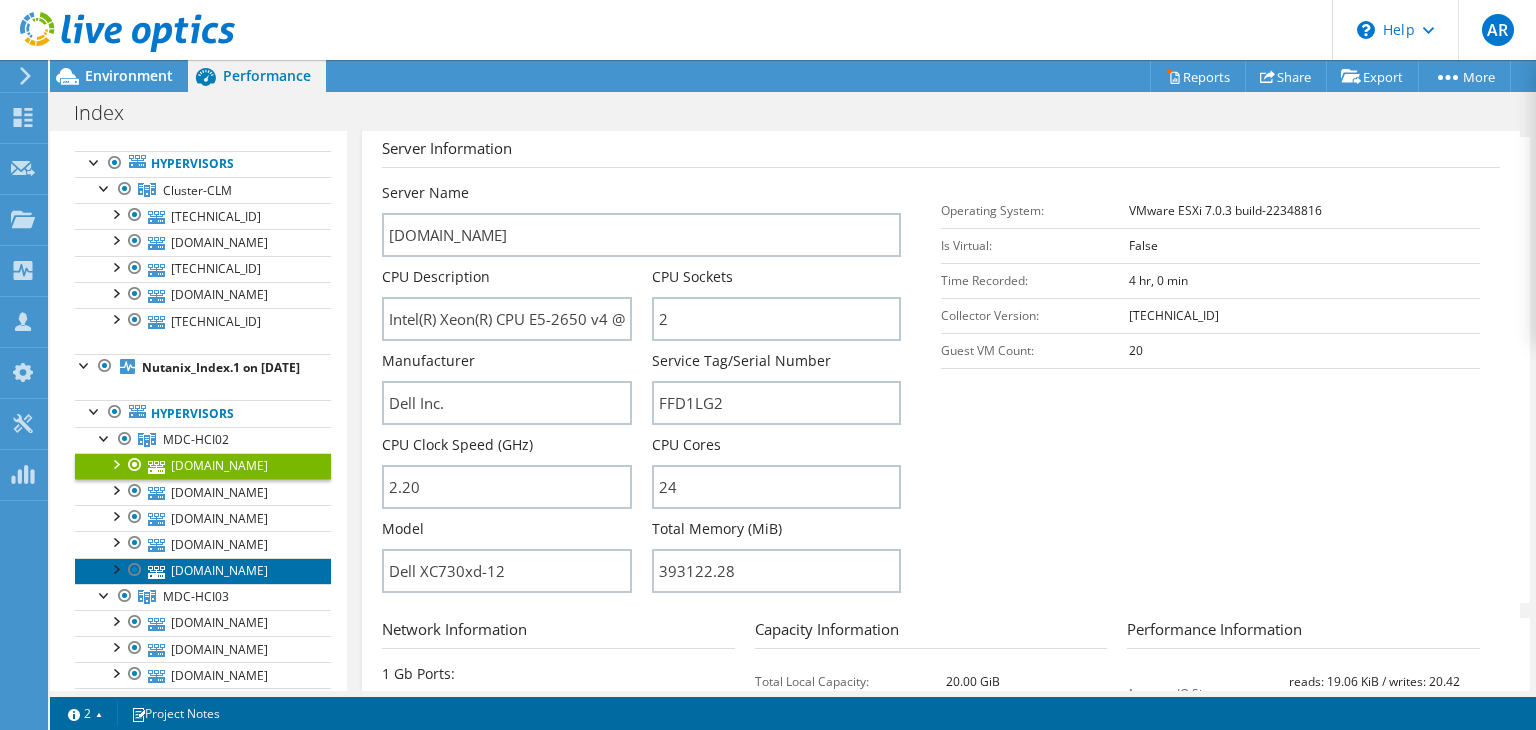 click on "nutanixtemp04.indexlivingmall.com" at bounding box center [203, 571] 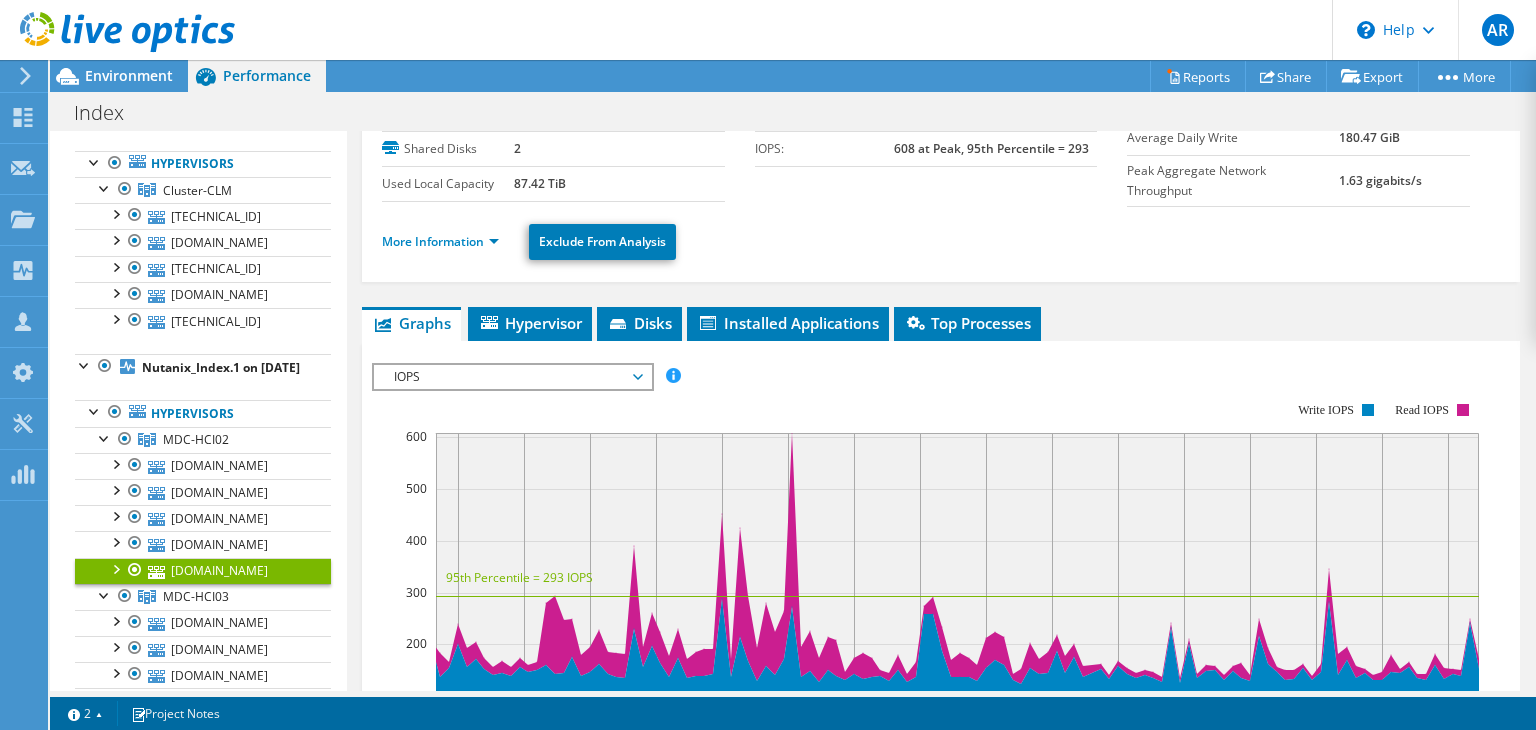 scroll, scrollTop: 0, scrollLeft: 0, axis: both 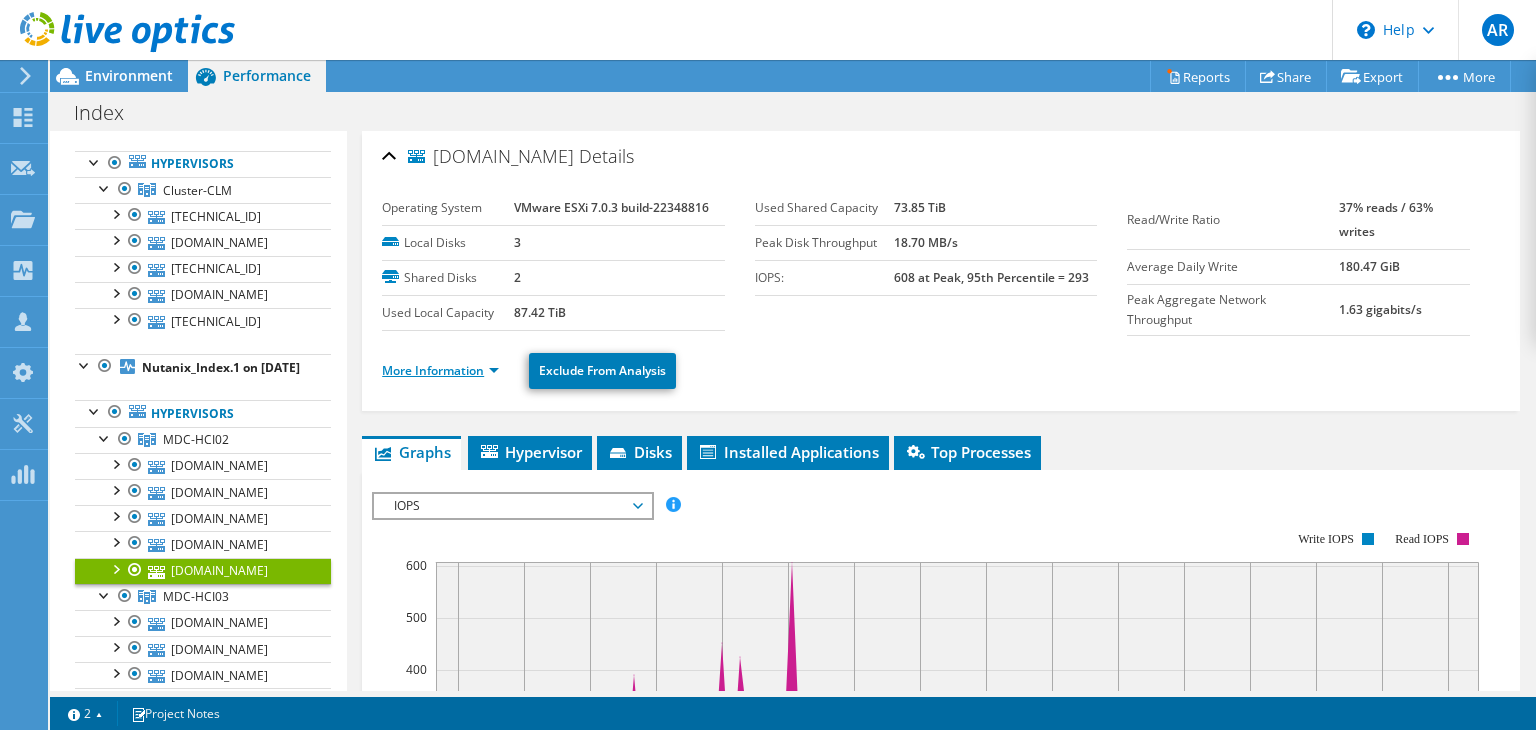 click on "More Information" at bounding box center (440, 370) 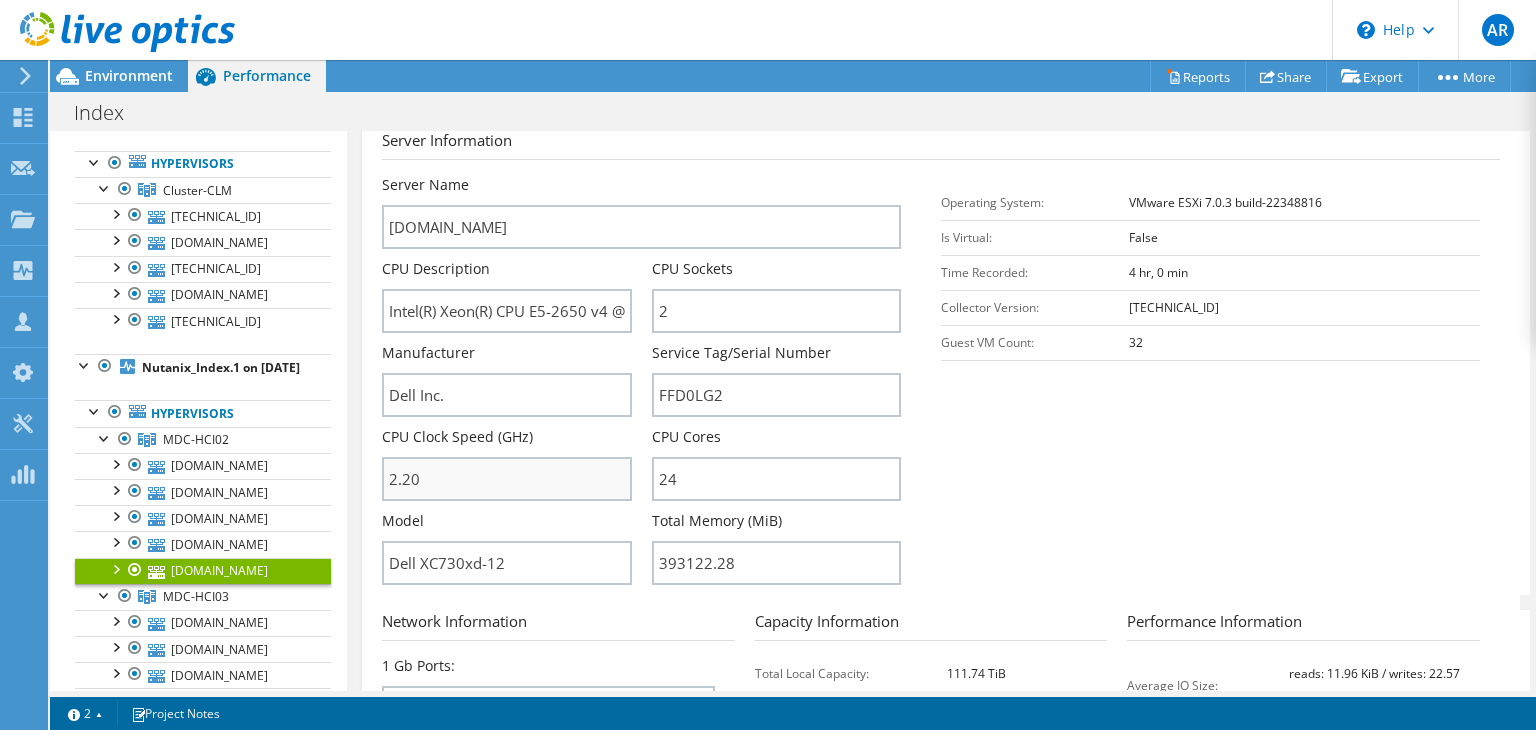 scroll, scrollTop: 400, scrollLeft: 0, axis: vertical 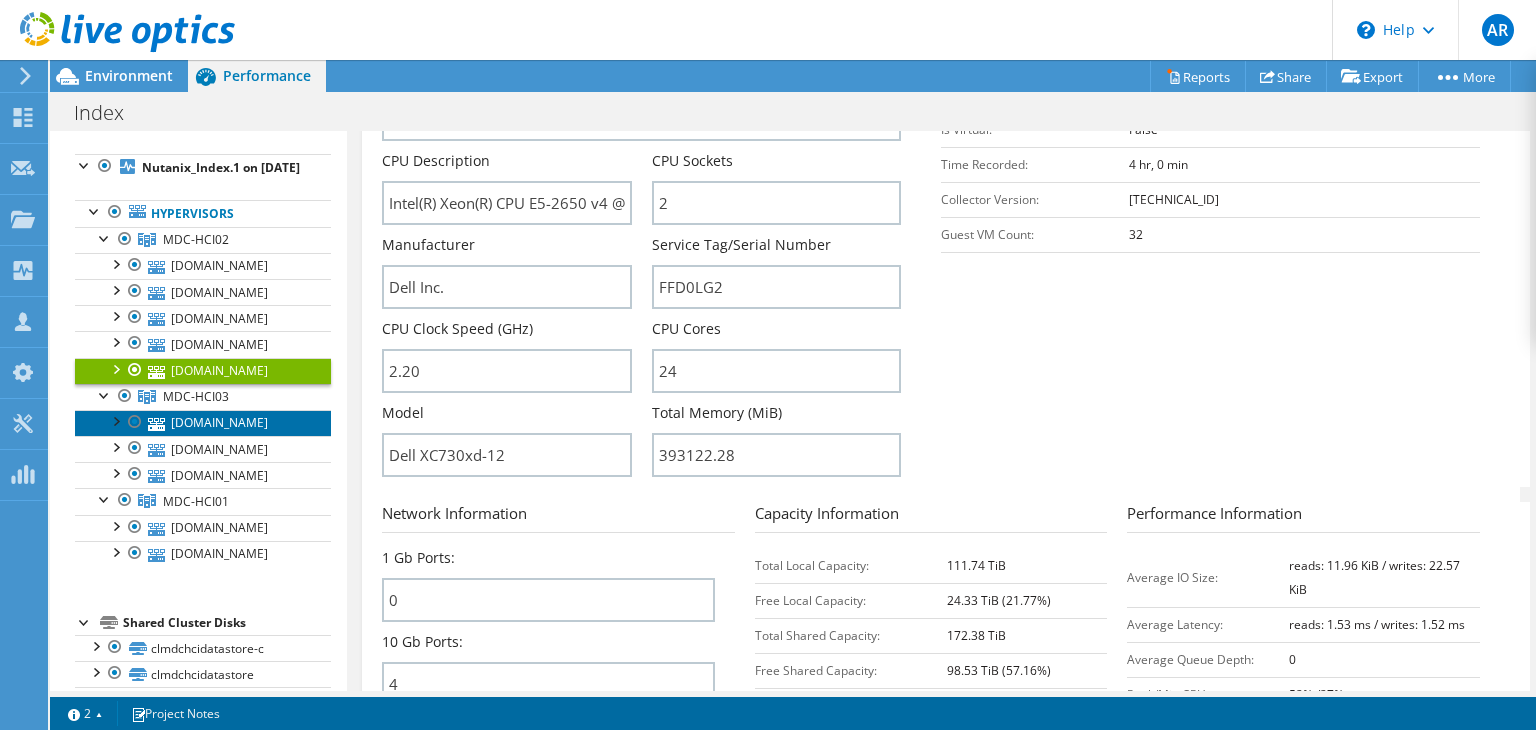 click on "mdchci12.indexlivingmall.com" at bounding box center [203, 423] 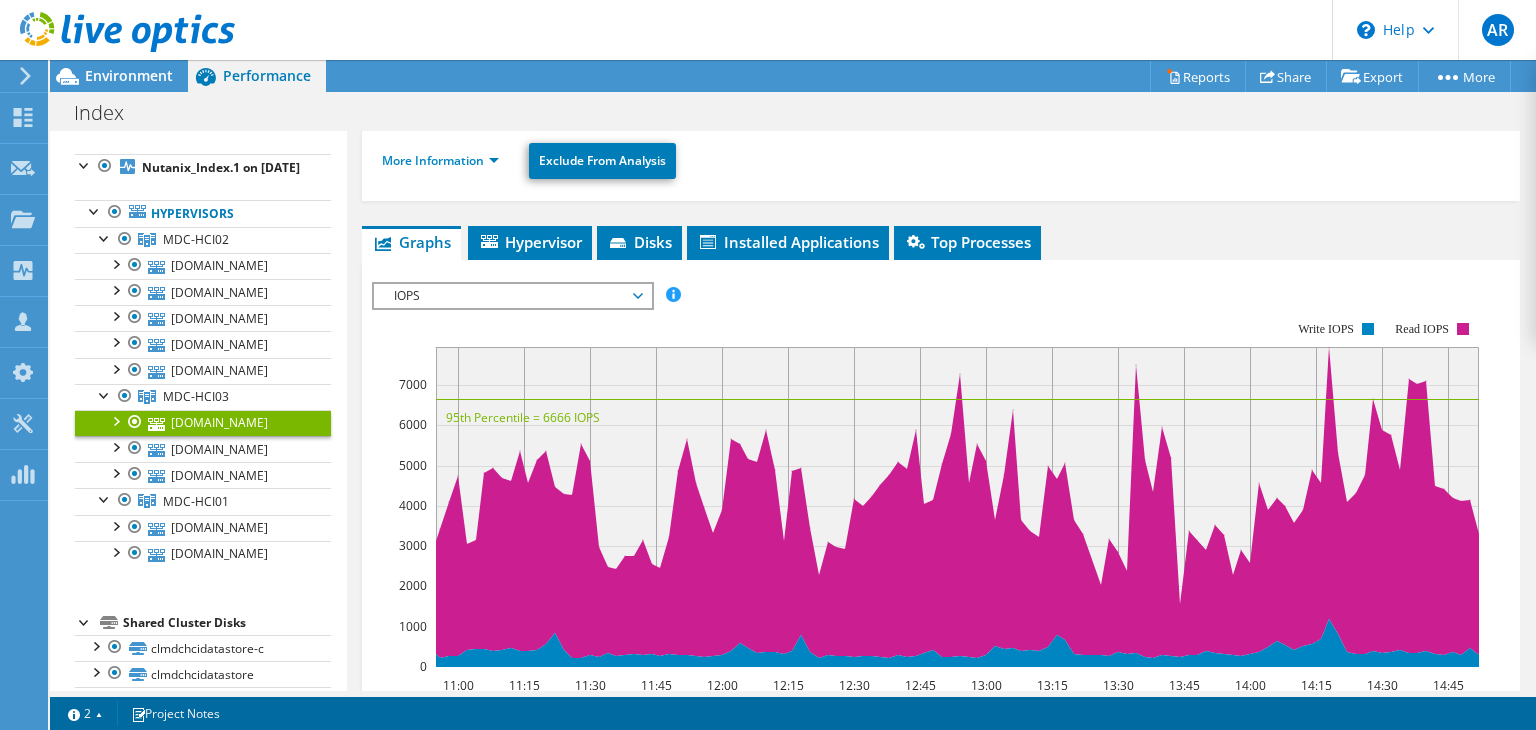 scroll, scrollTop: 172, scrollLeft: 0, axis: vertical 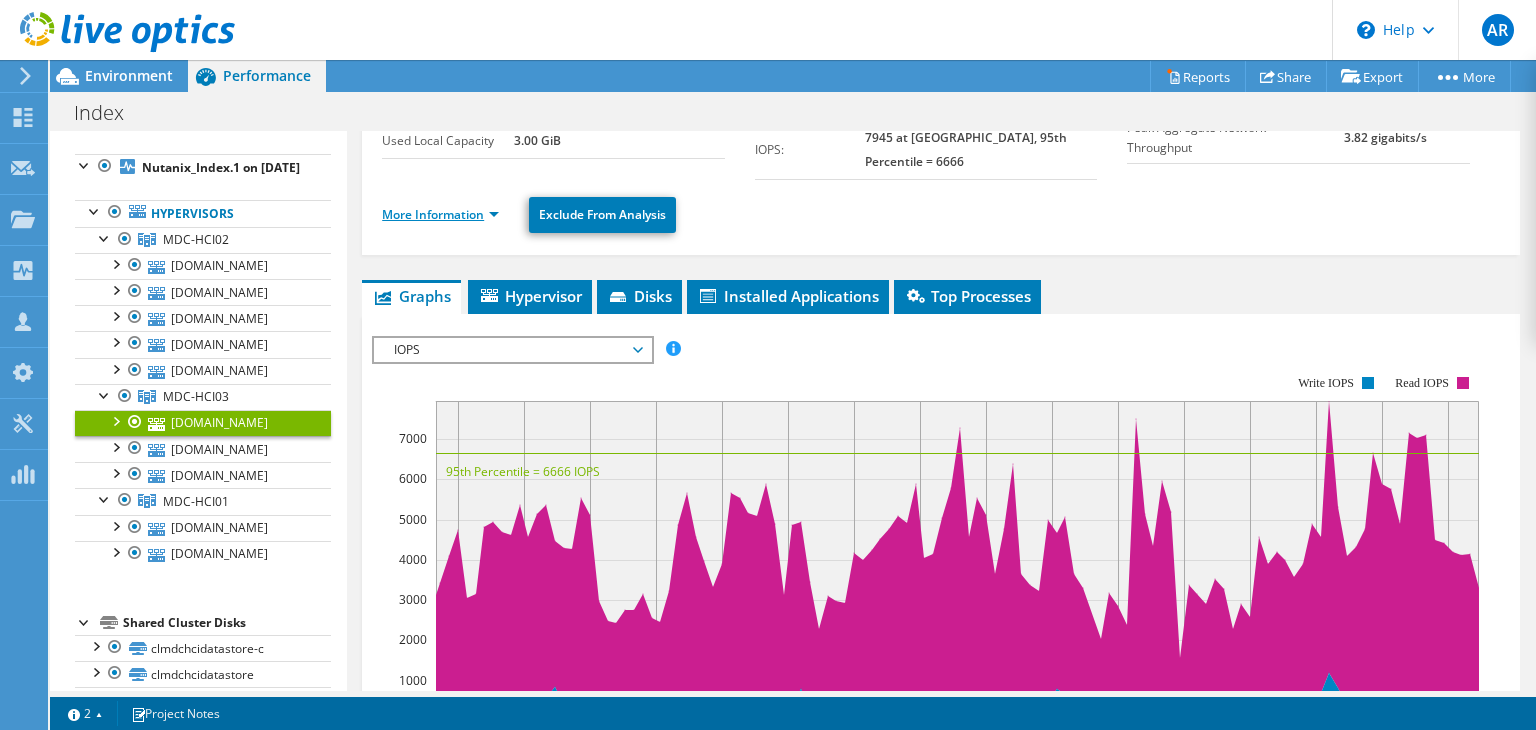 click on "More Information" at bounding box center (440, 214) 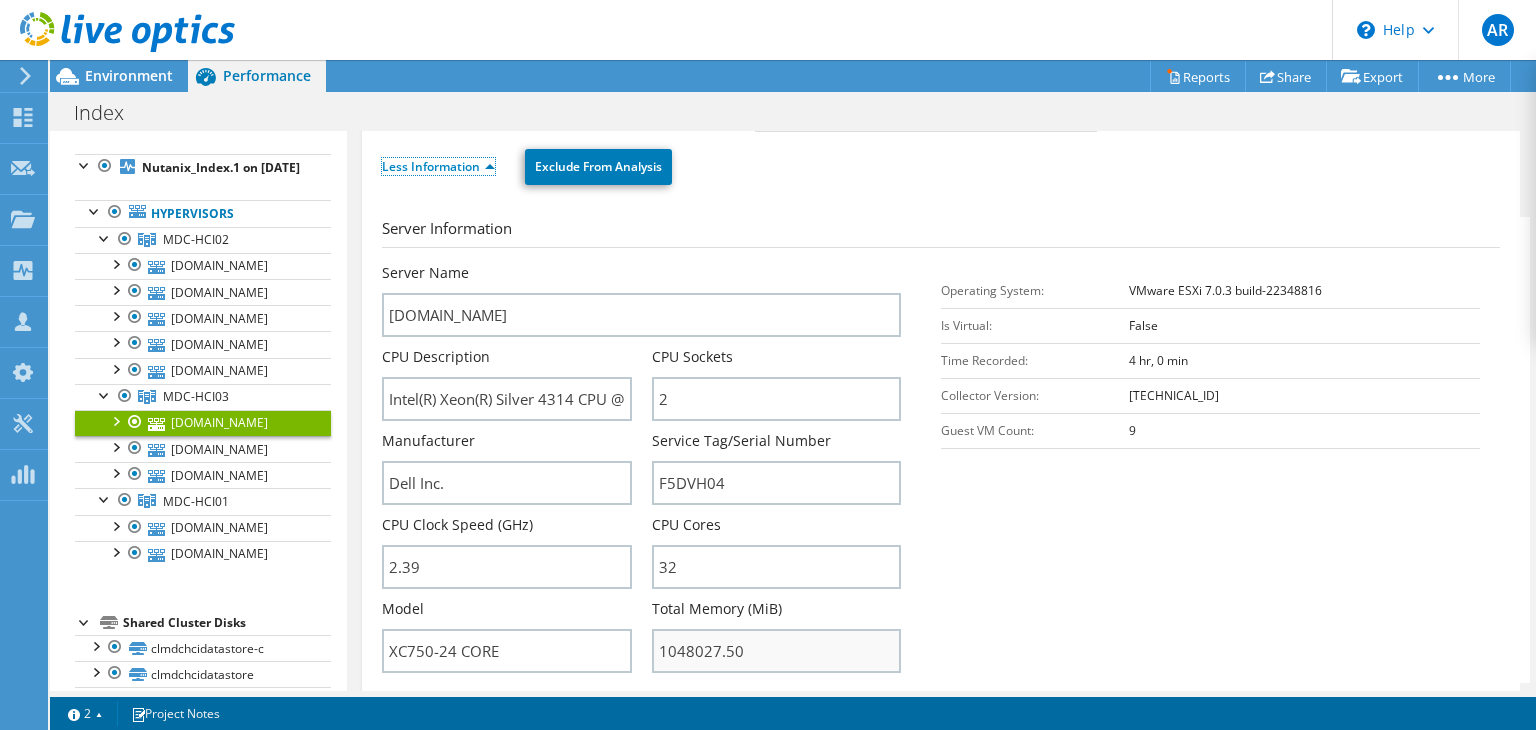 scroll, scrollTop: 172, scrollLeft: 0, axis: vertical 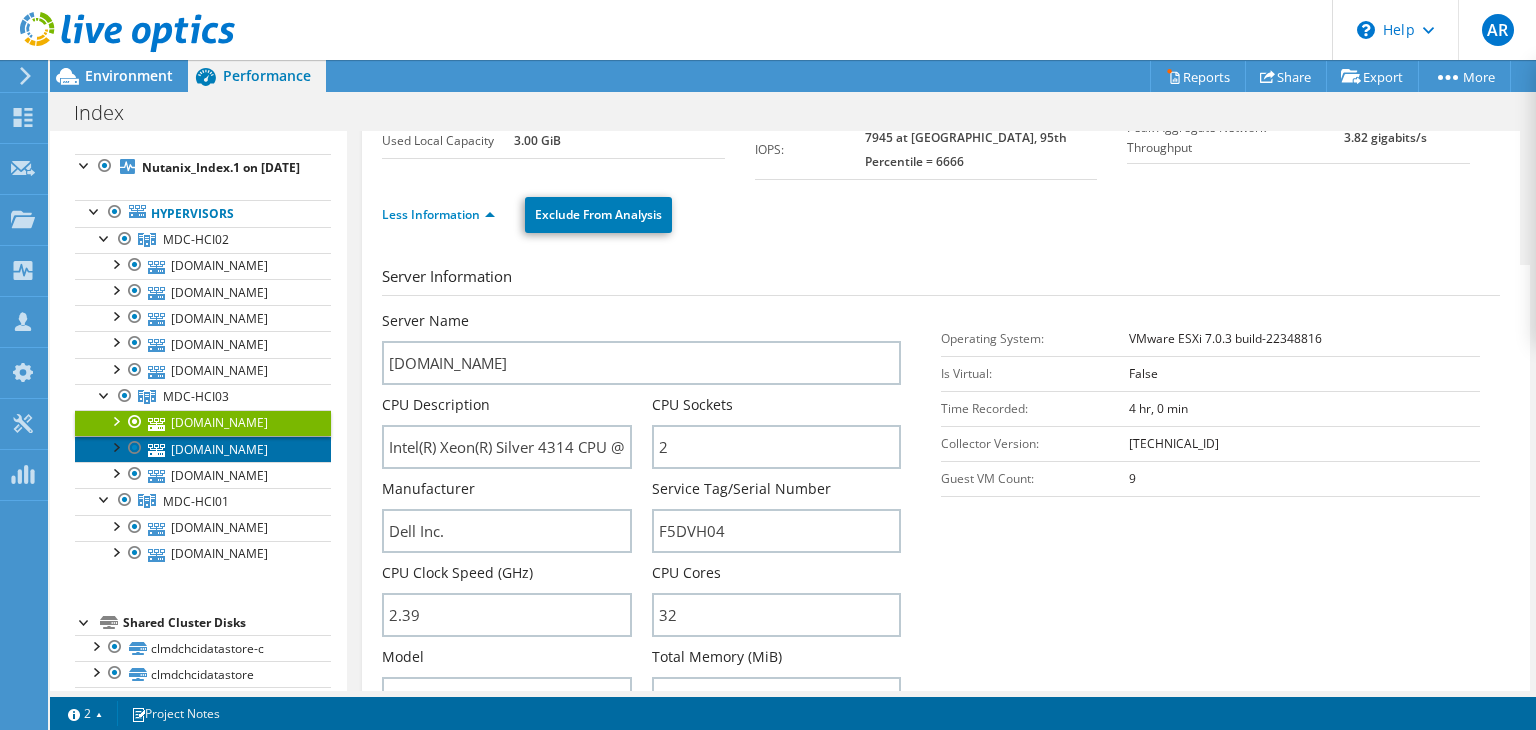 click on "mdchci11.indexlivingmall.com" at bounding box center [203, 449] 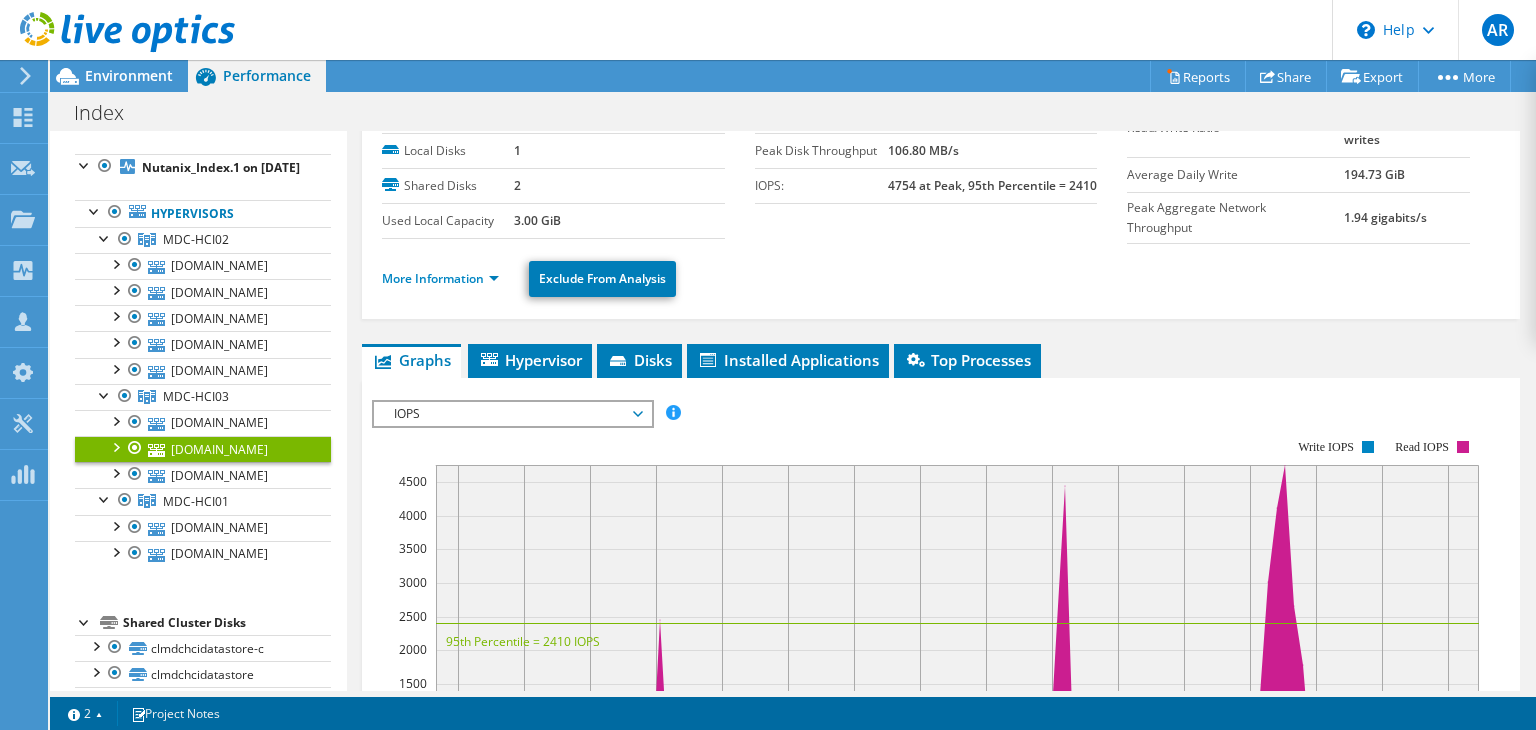 scroll, scrollTop: 0, scrollLeft: 0, axis: both 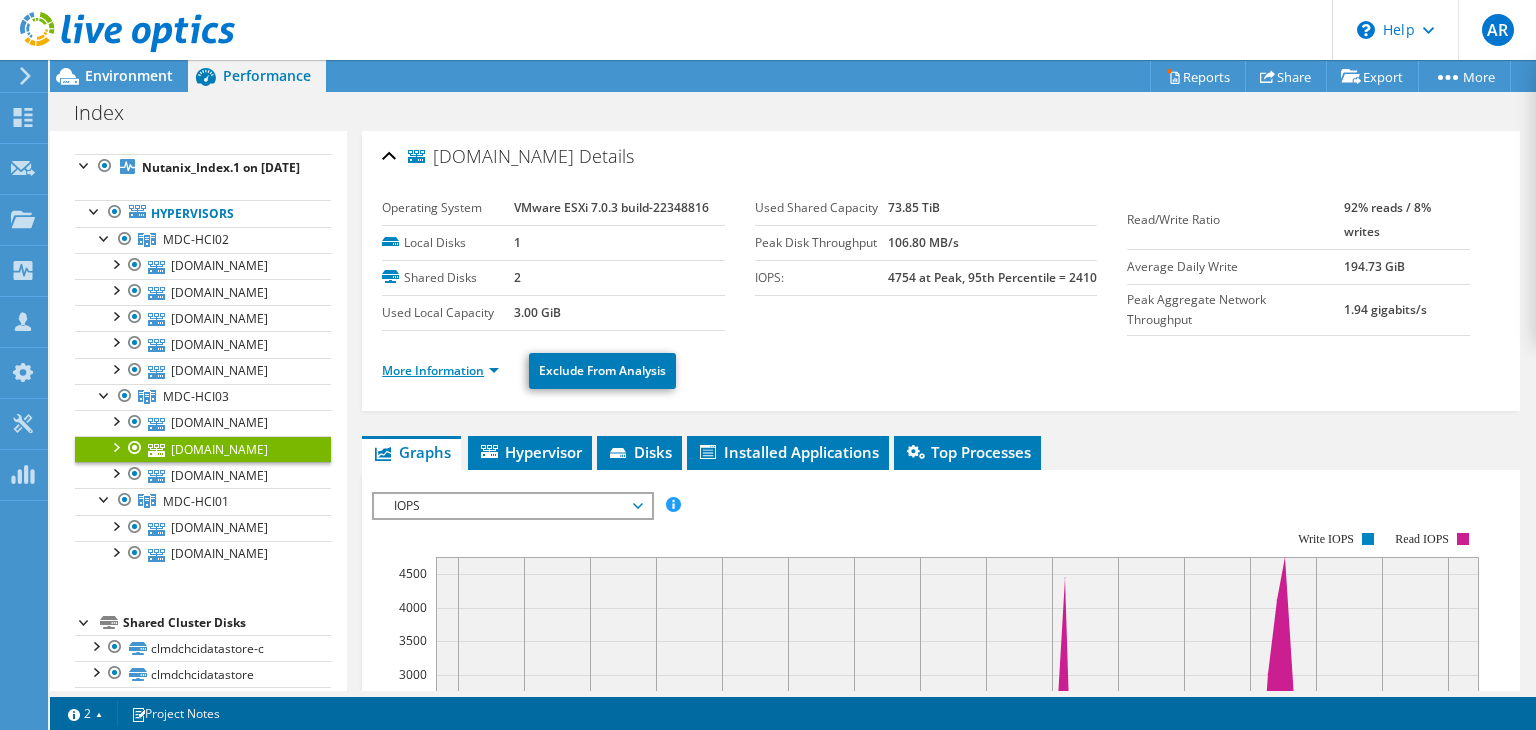 click on "More Information" at bounding box center [440, 370] 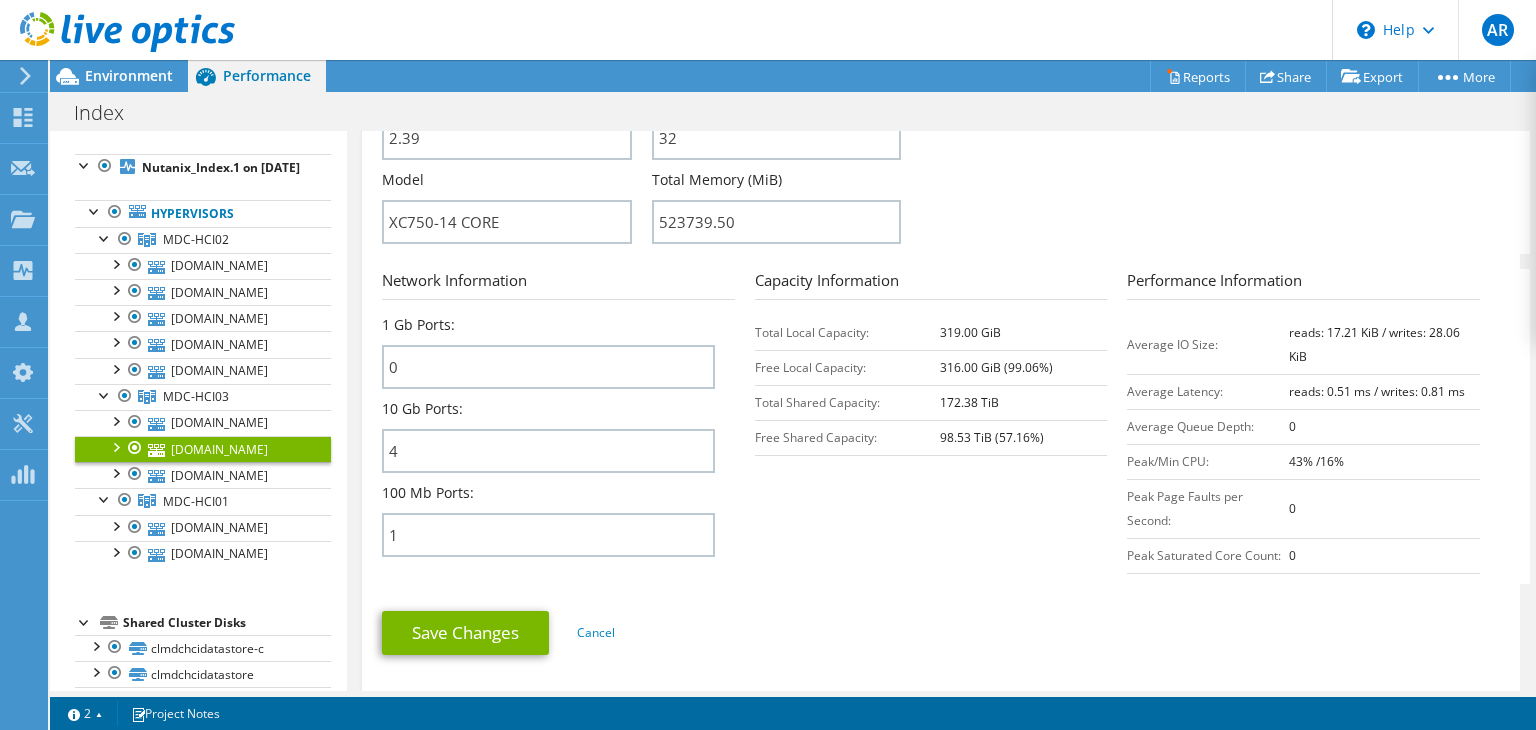 scroll, scrollTop: 600, scrollLeft: 0, axis: vertical 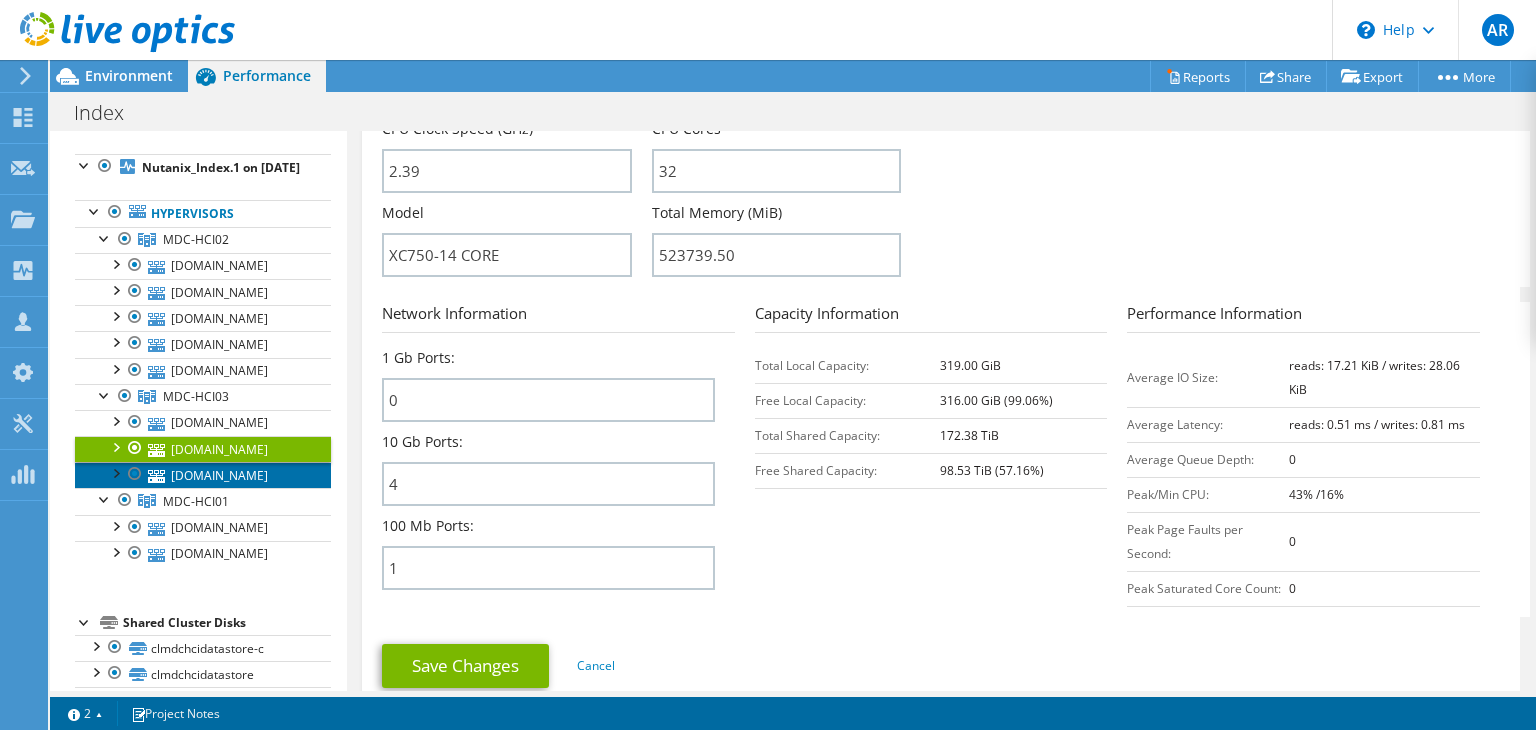 click on "mdchci10.indexlivingmall.com" at bounding box center [203, 475] 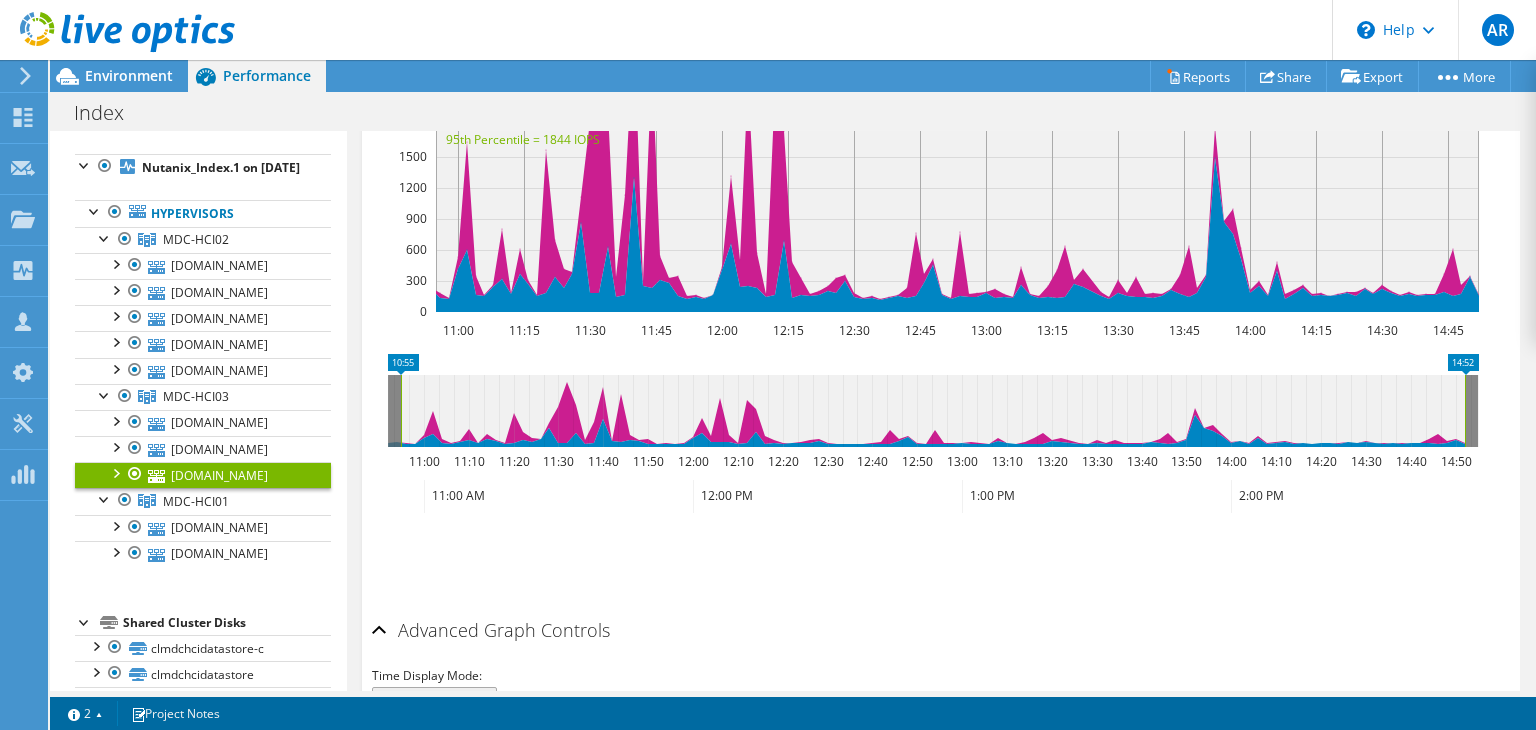 scroll, scrollTop: 181, scrollLeft: 0, axis: vertical 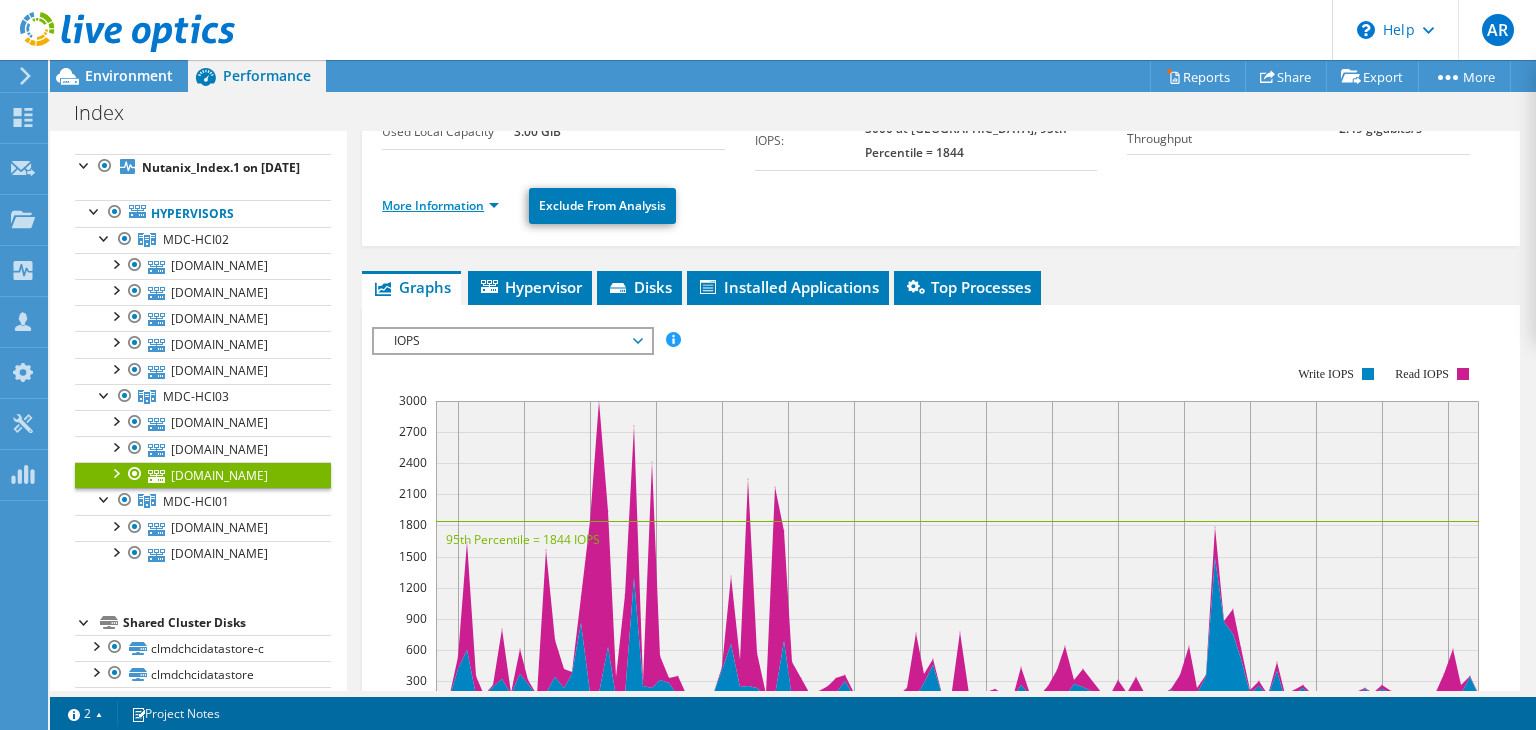click on "More Information" at bounding box center (440, 205) 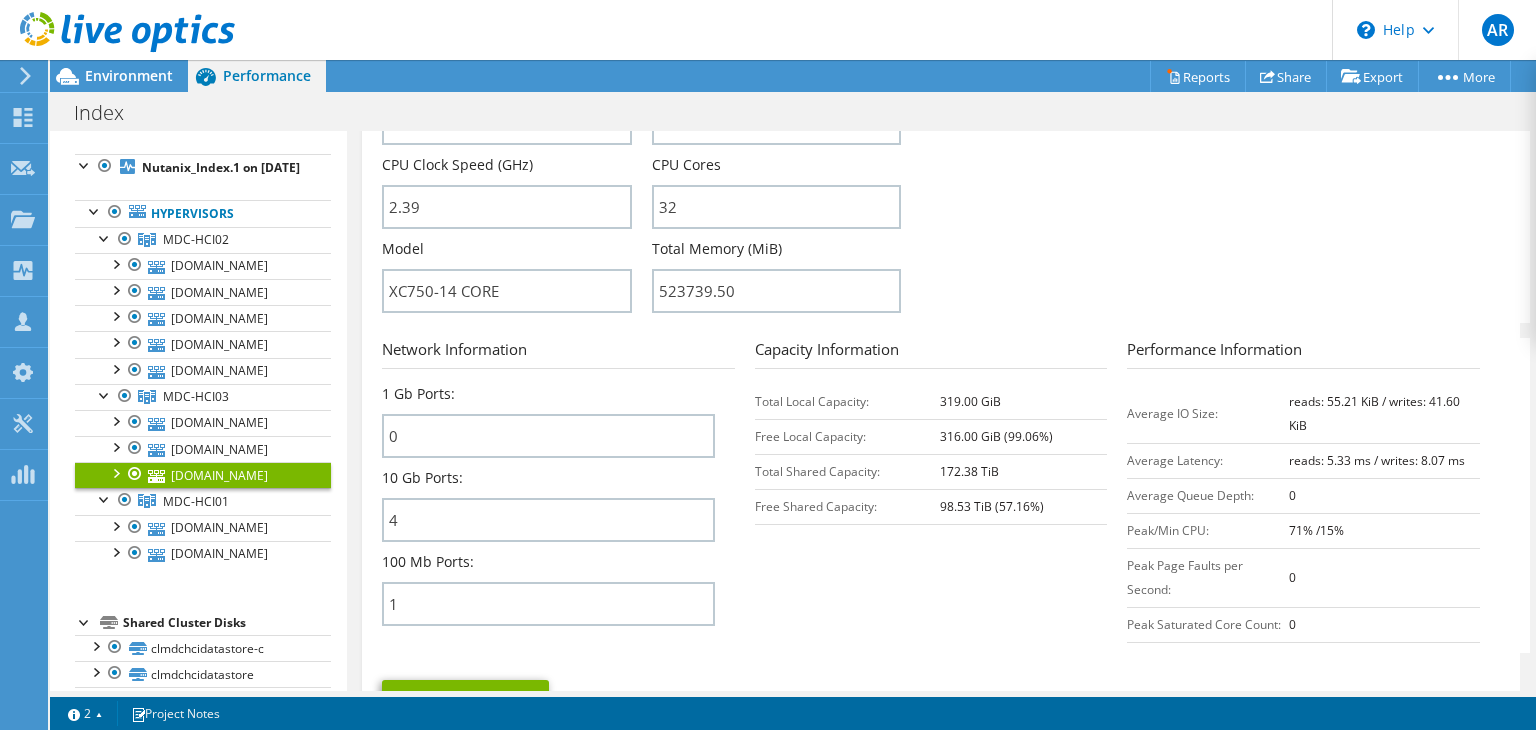 scroll, scrollTop: 581, scrollLeft: 0, axis: vertical 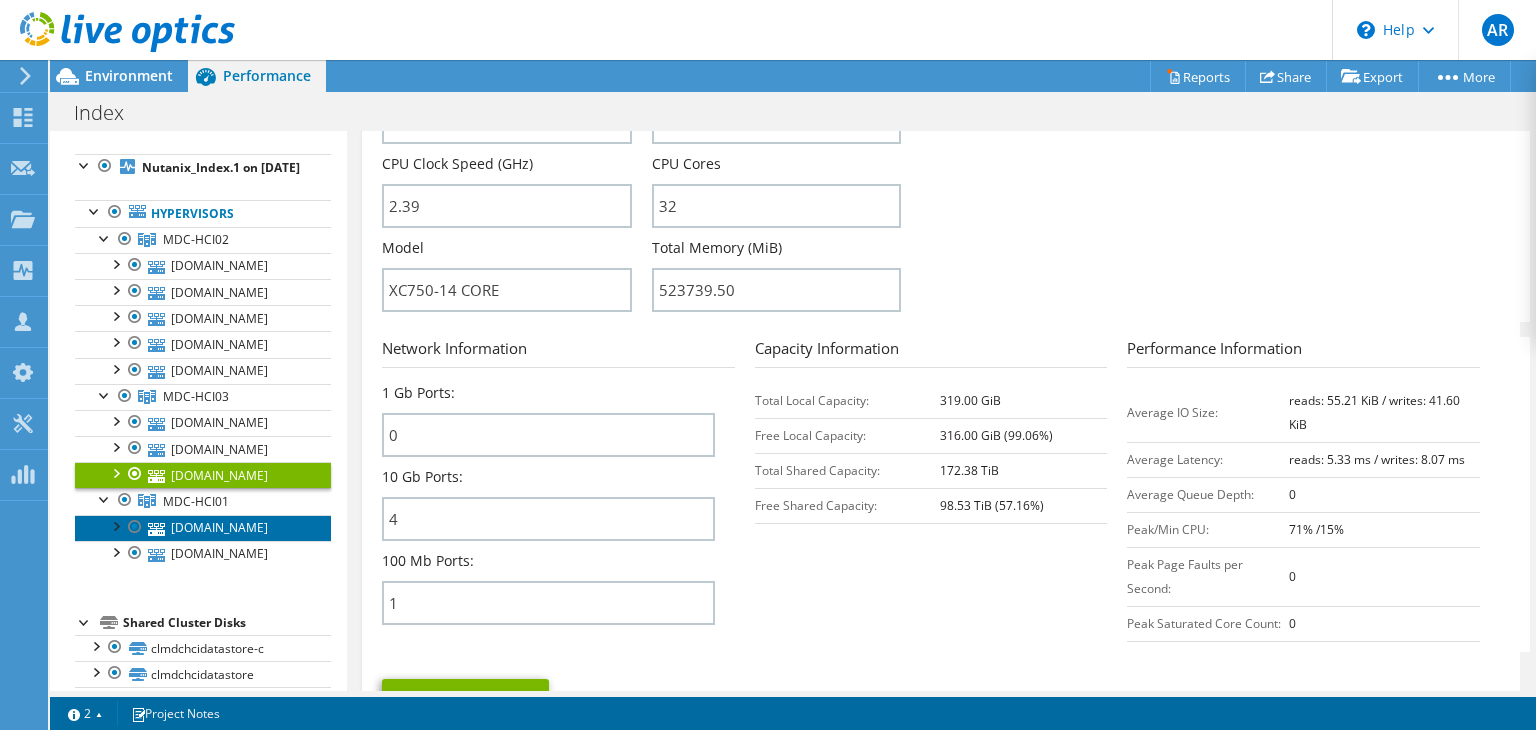 click on "mdchci03.indexlivingmall.com" at bounding box center (203, 528) 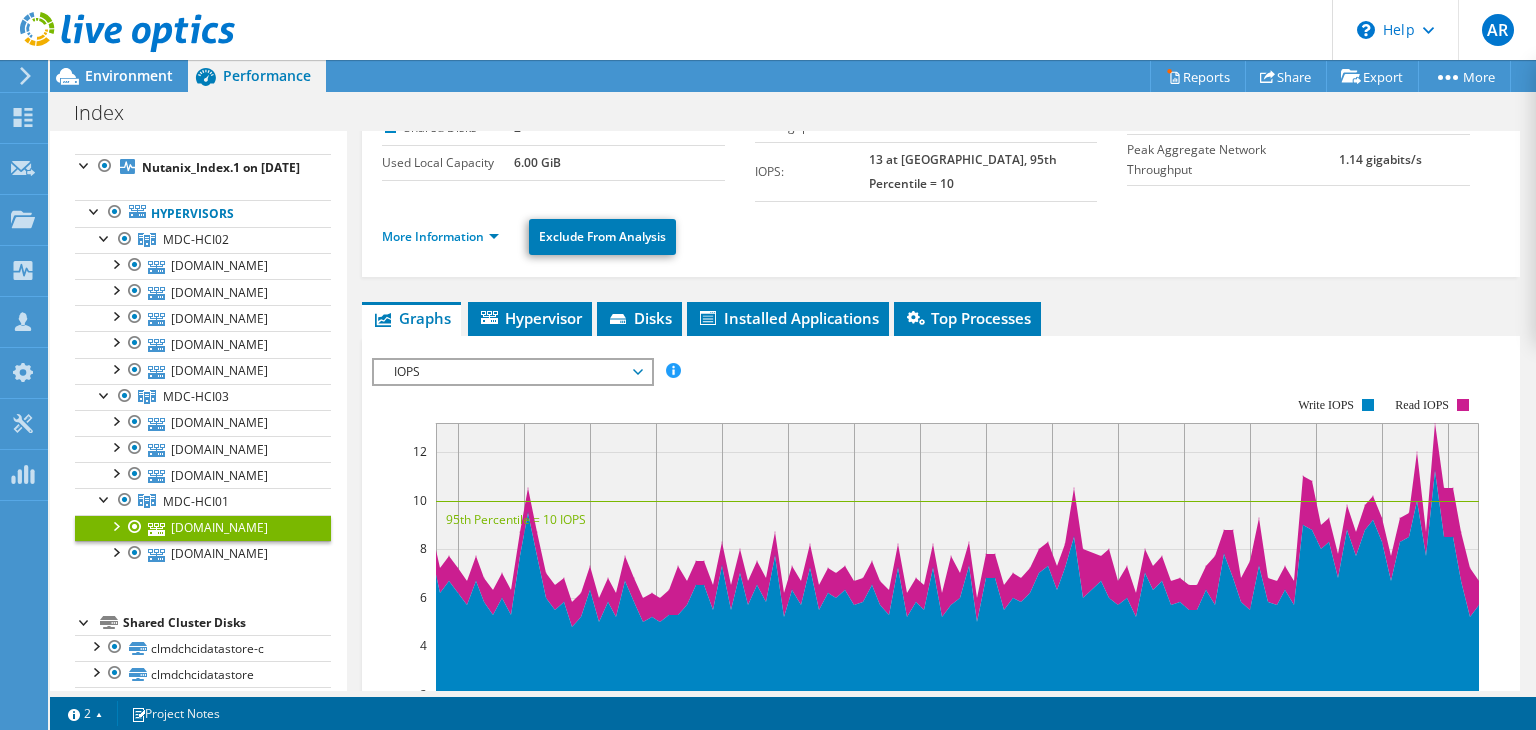 scroll, scrollTop: 149, scrollLeft: 0, axis: vertical 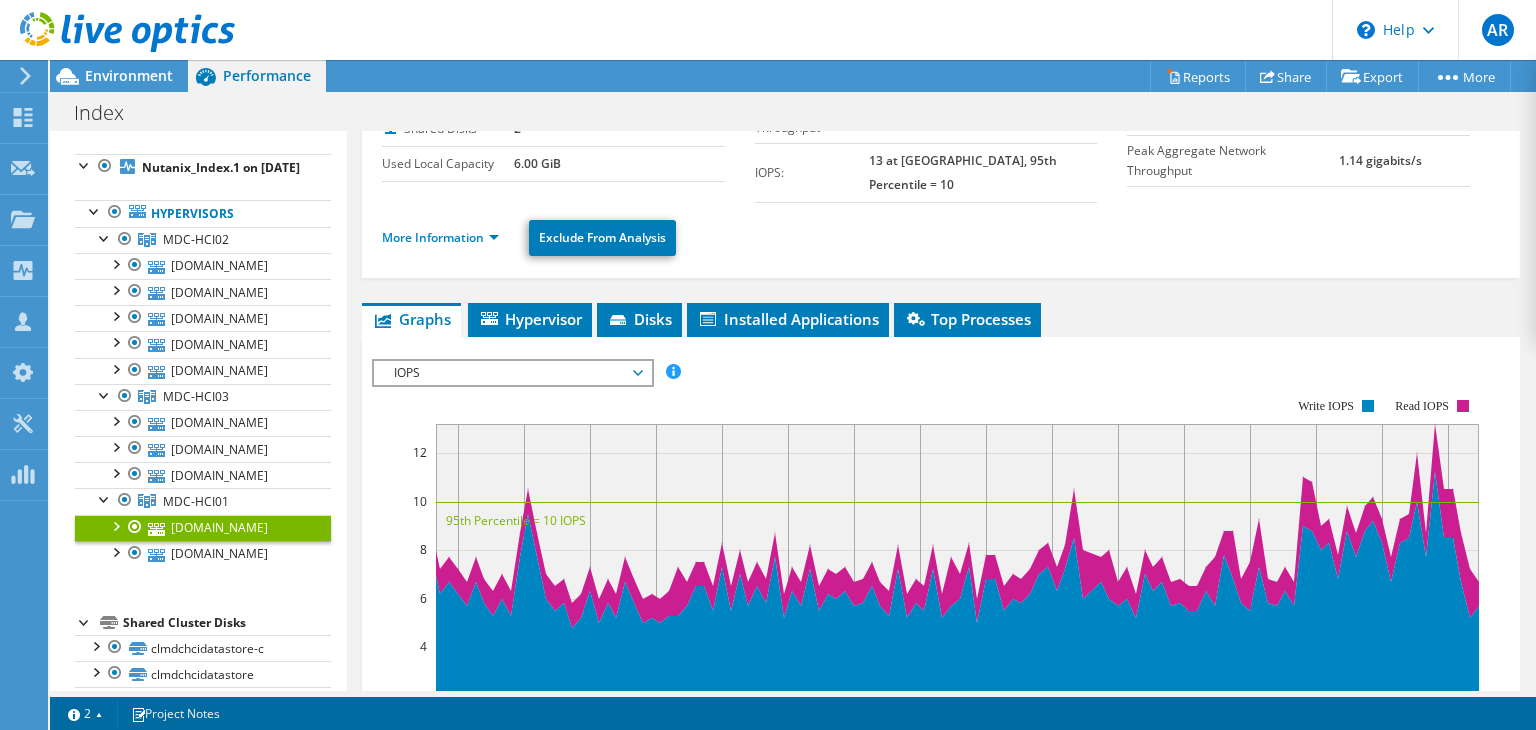 click on "More Information
Exclude From Analysis" at bounding box center [941, 235] 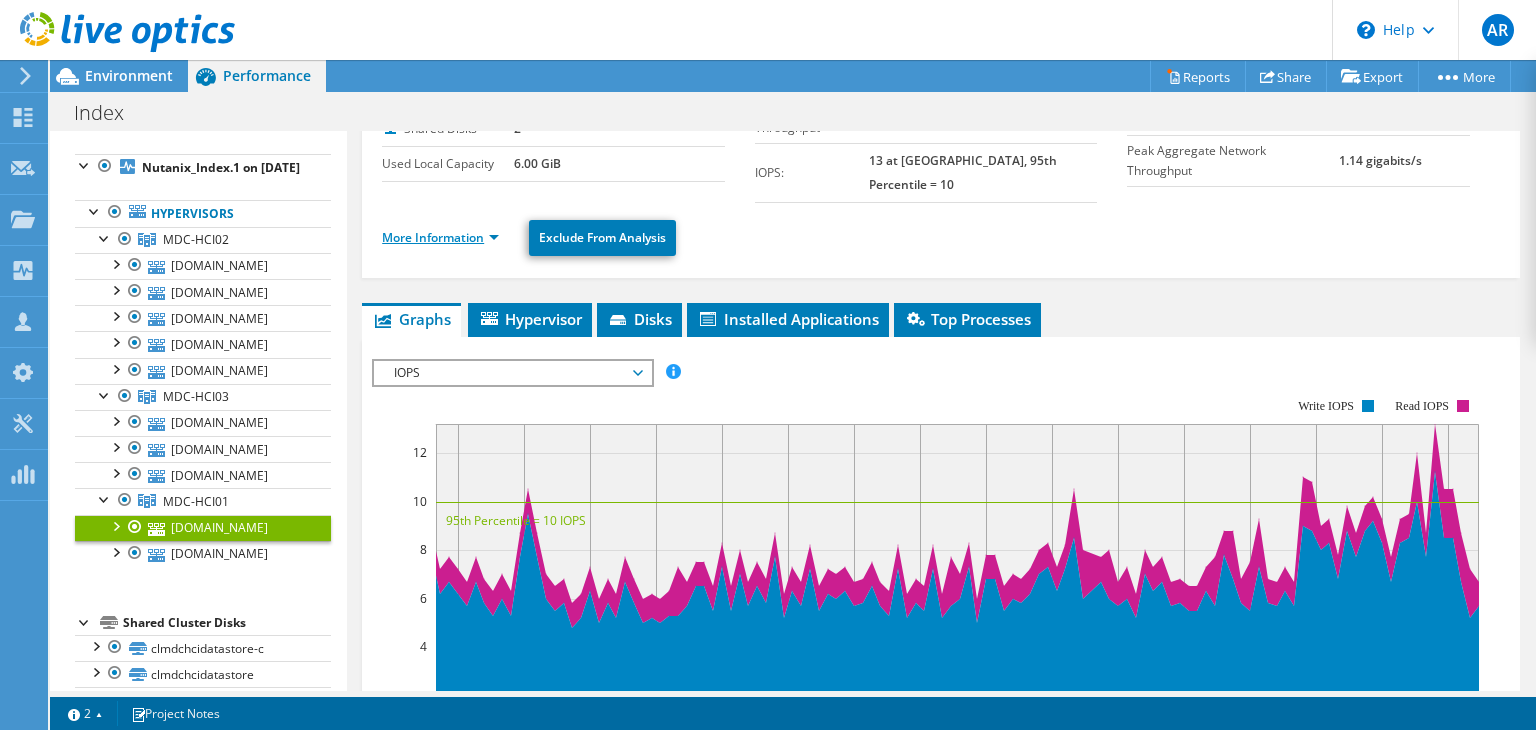 click on "More Information" at bounding box center (440, 237) 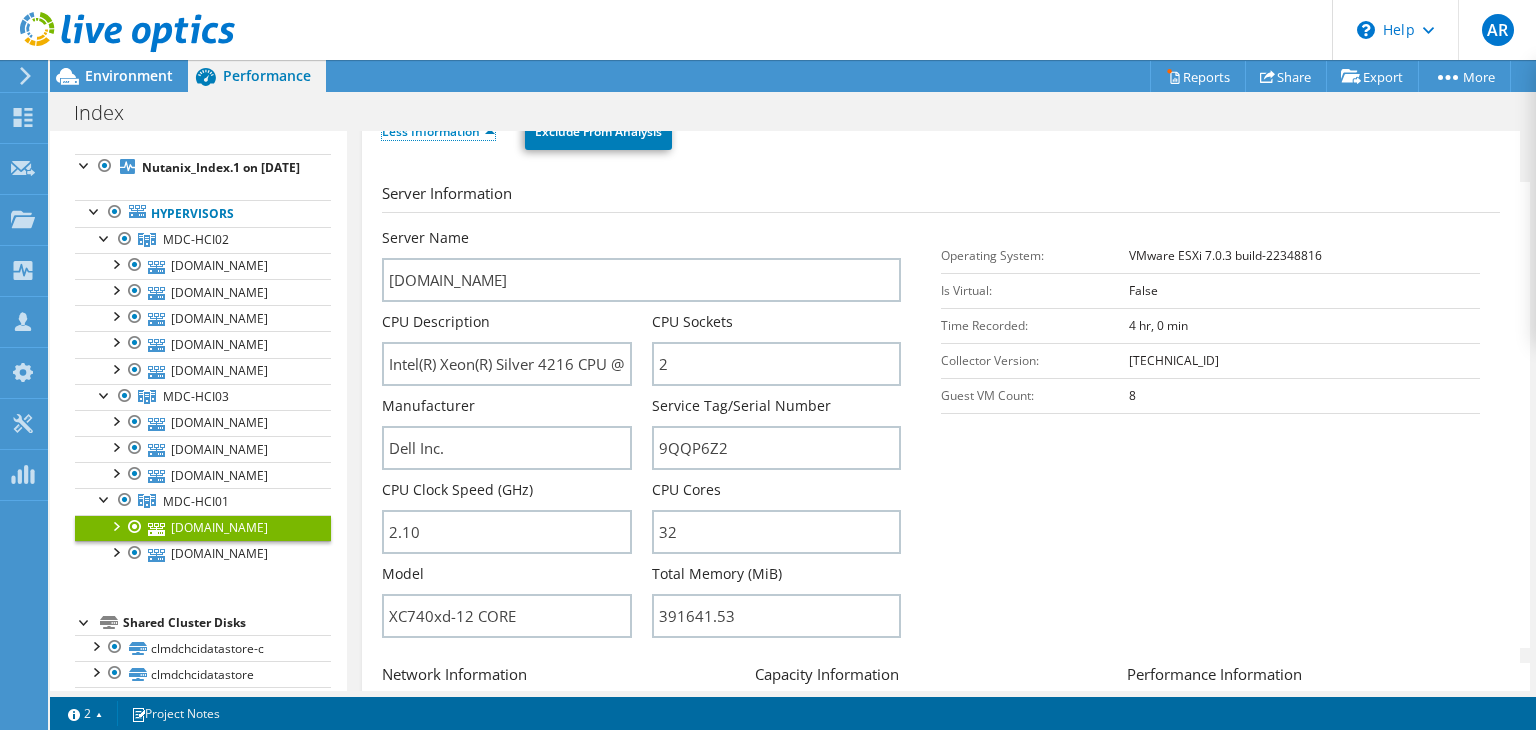 scroll, scrollTop: 349, scrollLeft: 0, axis: vertical 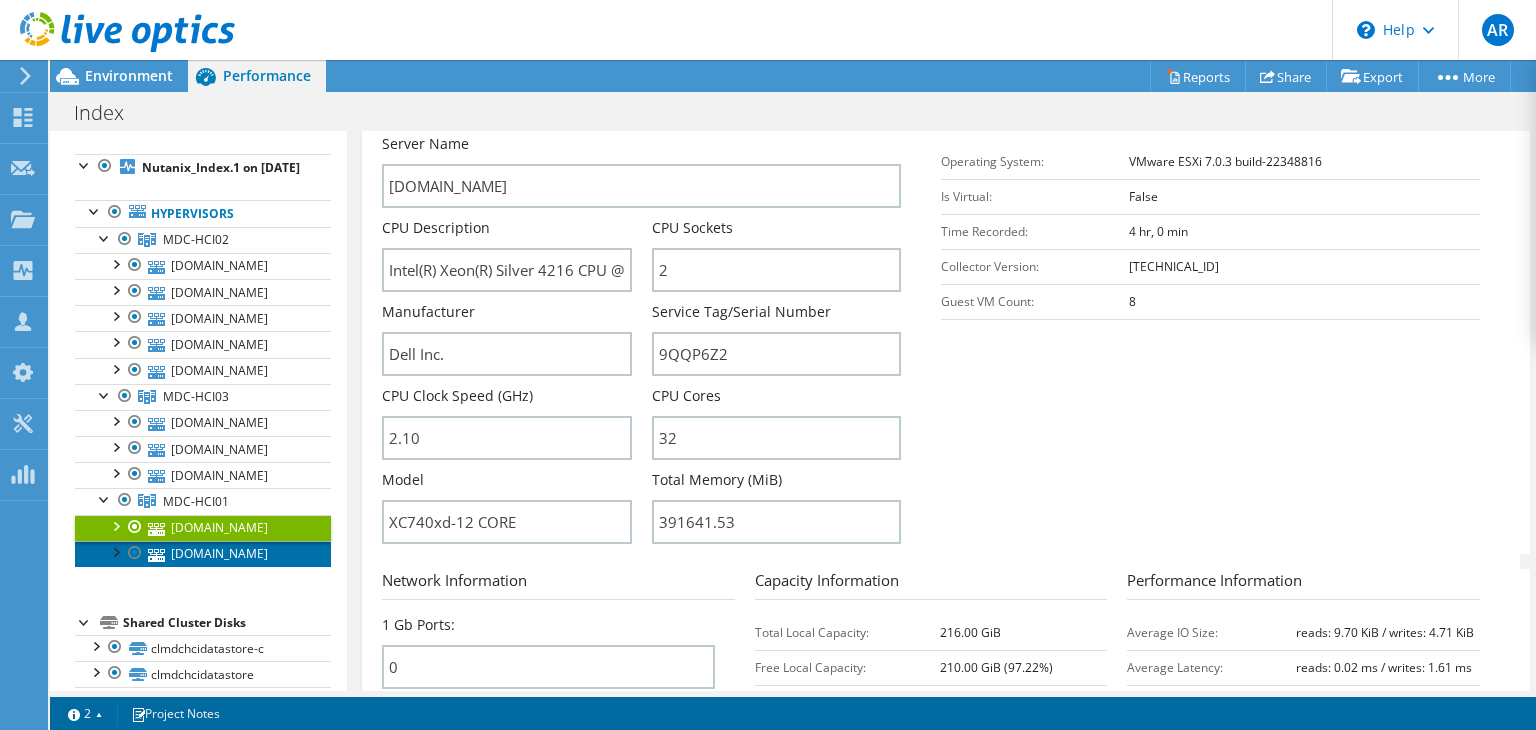 click on "mdchci04.indexlivingmall.com" at bounding box center [203, 554] 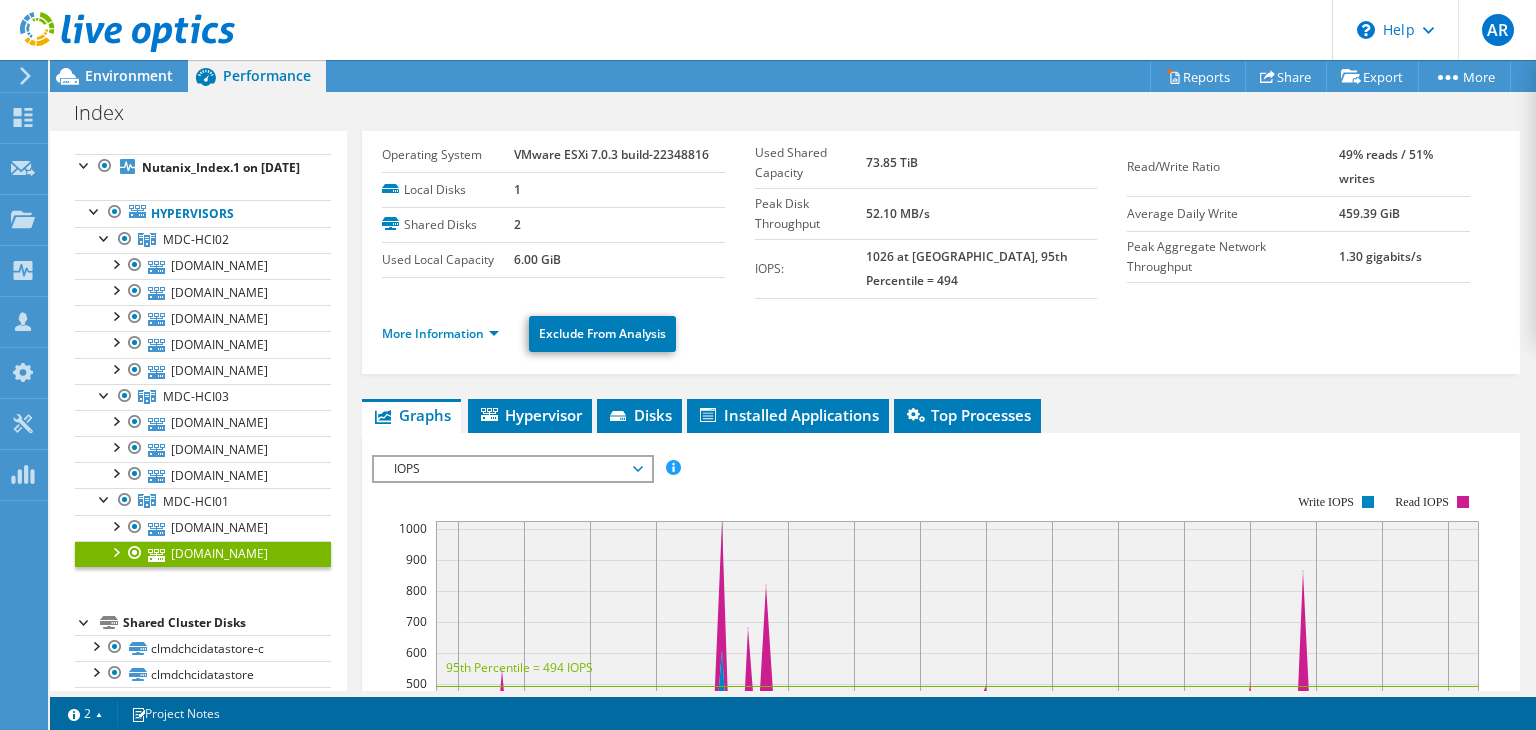 scroll, scrollTop: 0, scrollLeft: 0, axis: both 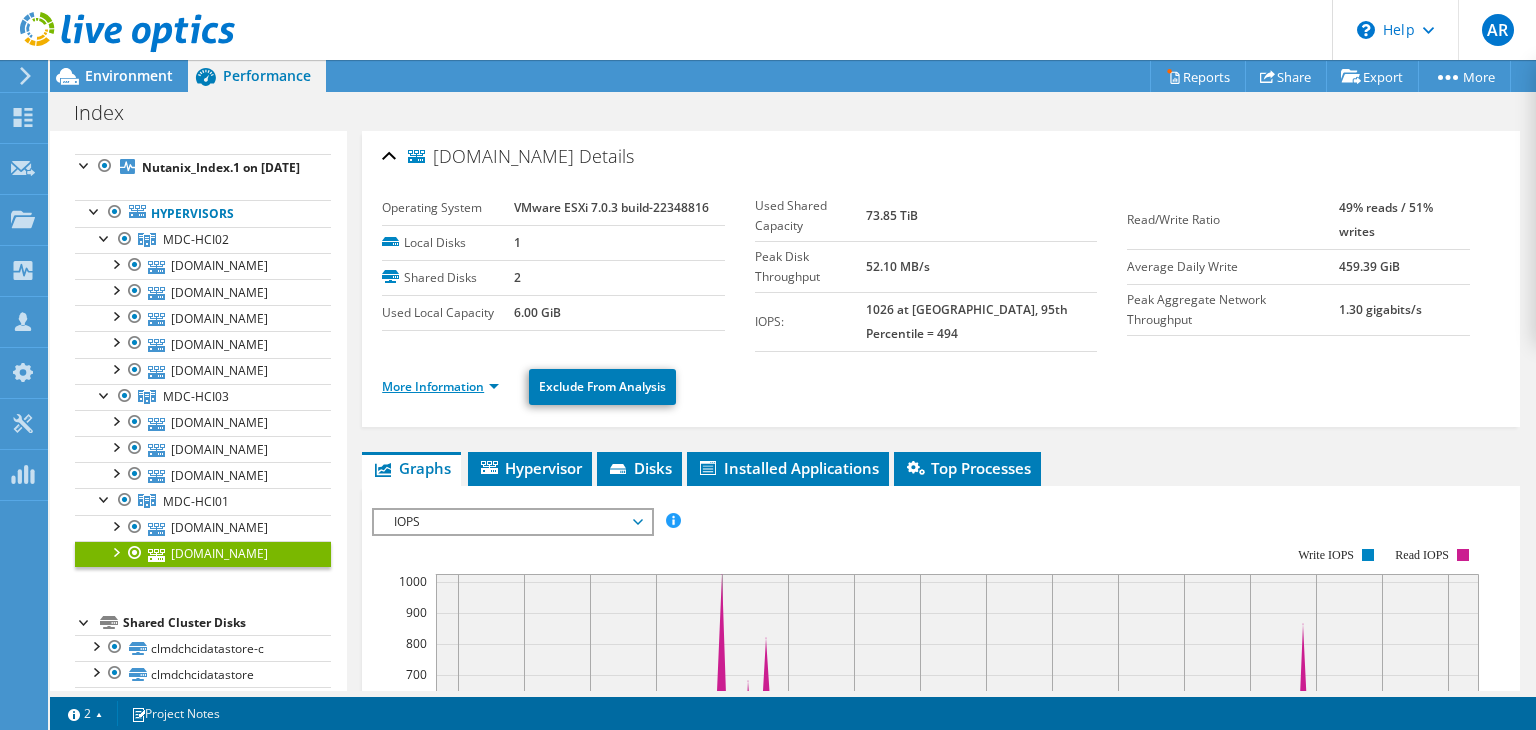 click on "More Information" at bounding box center [440, 386] 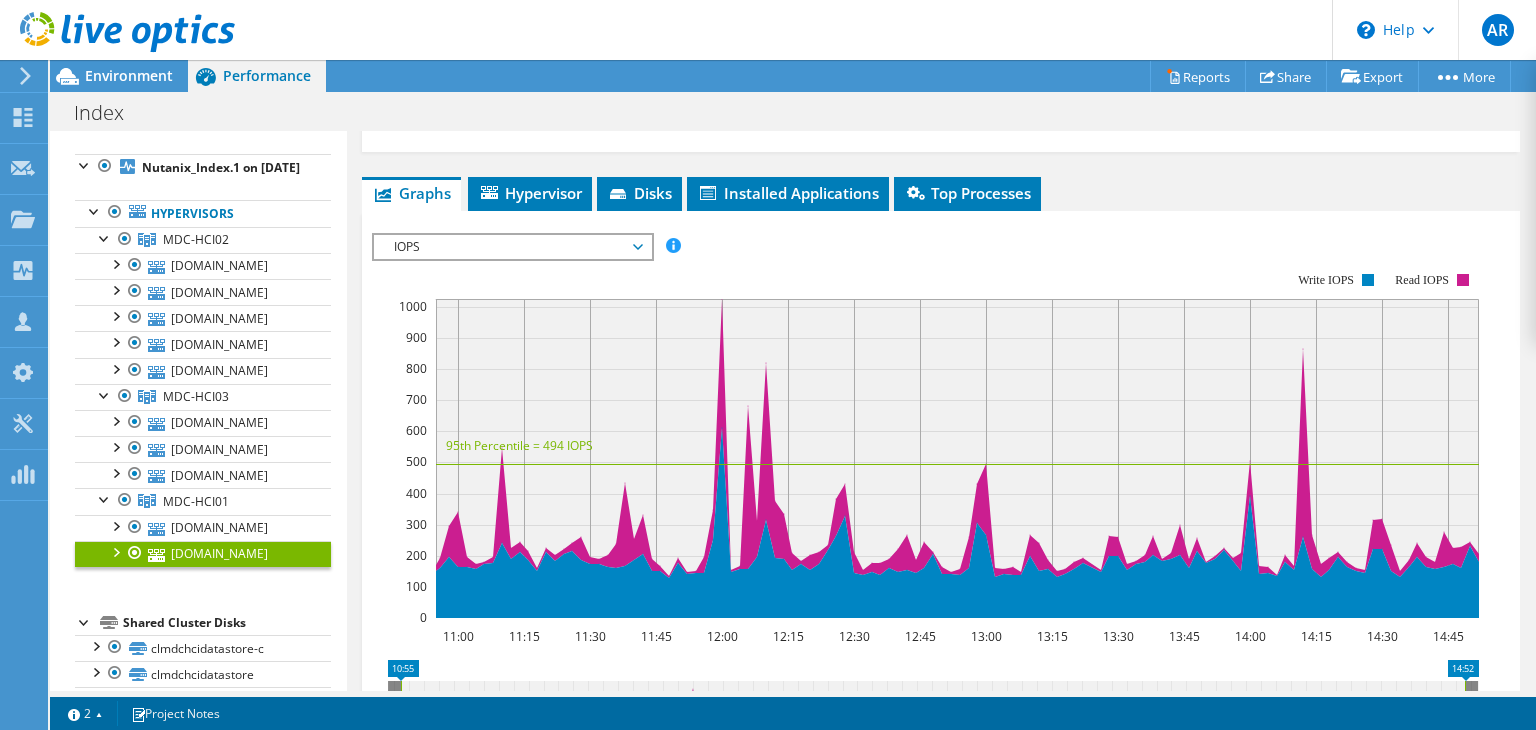 scroll, scrollTop: 1400, scrollLeft: 0, axis: vertical 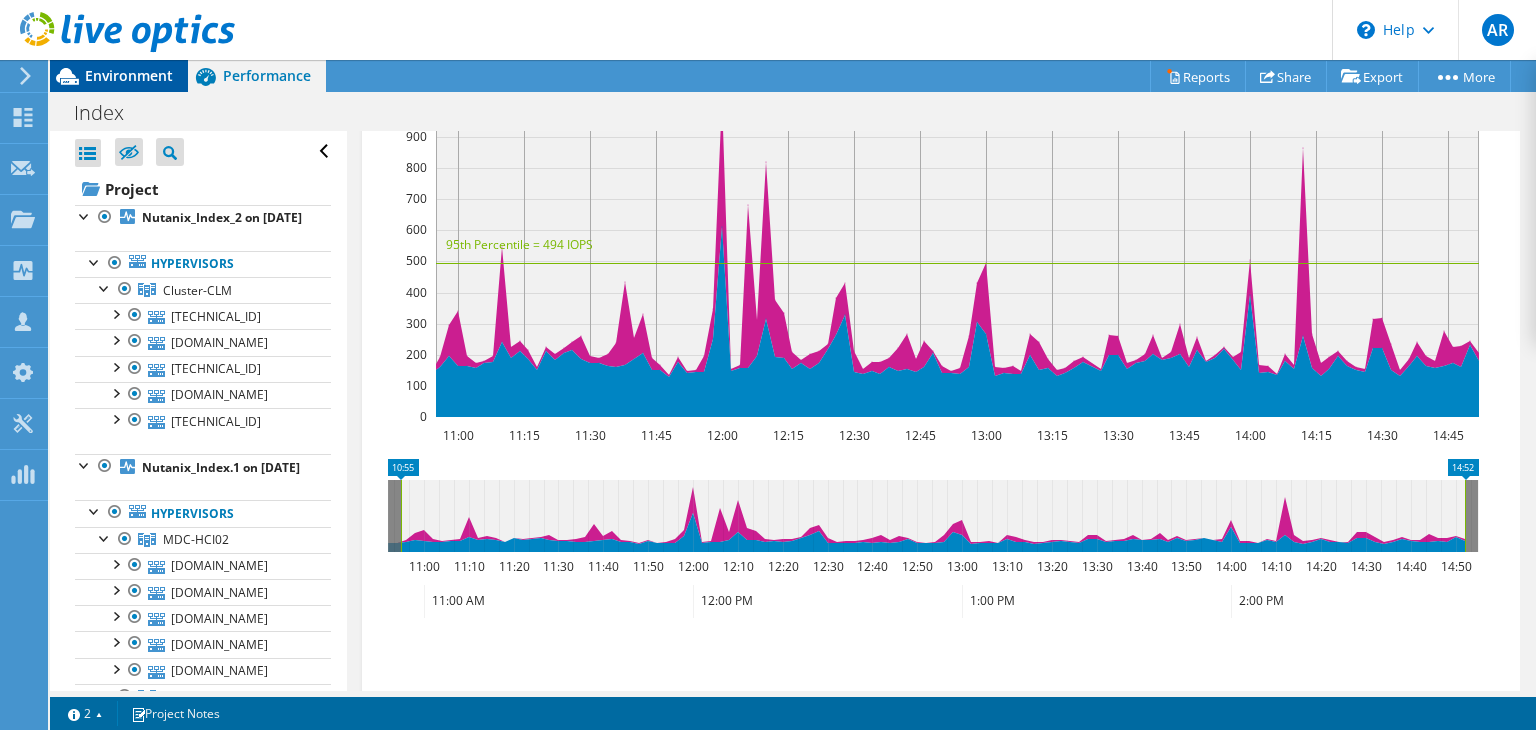 click on "Environment" at bounding box center (129, 75) 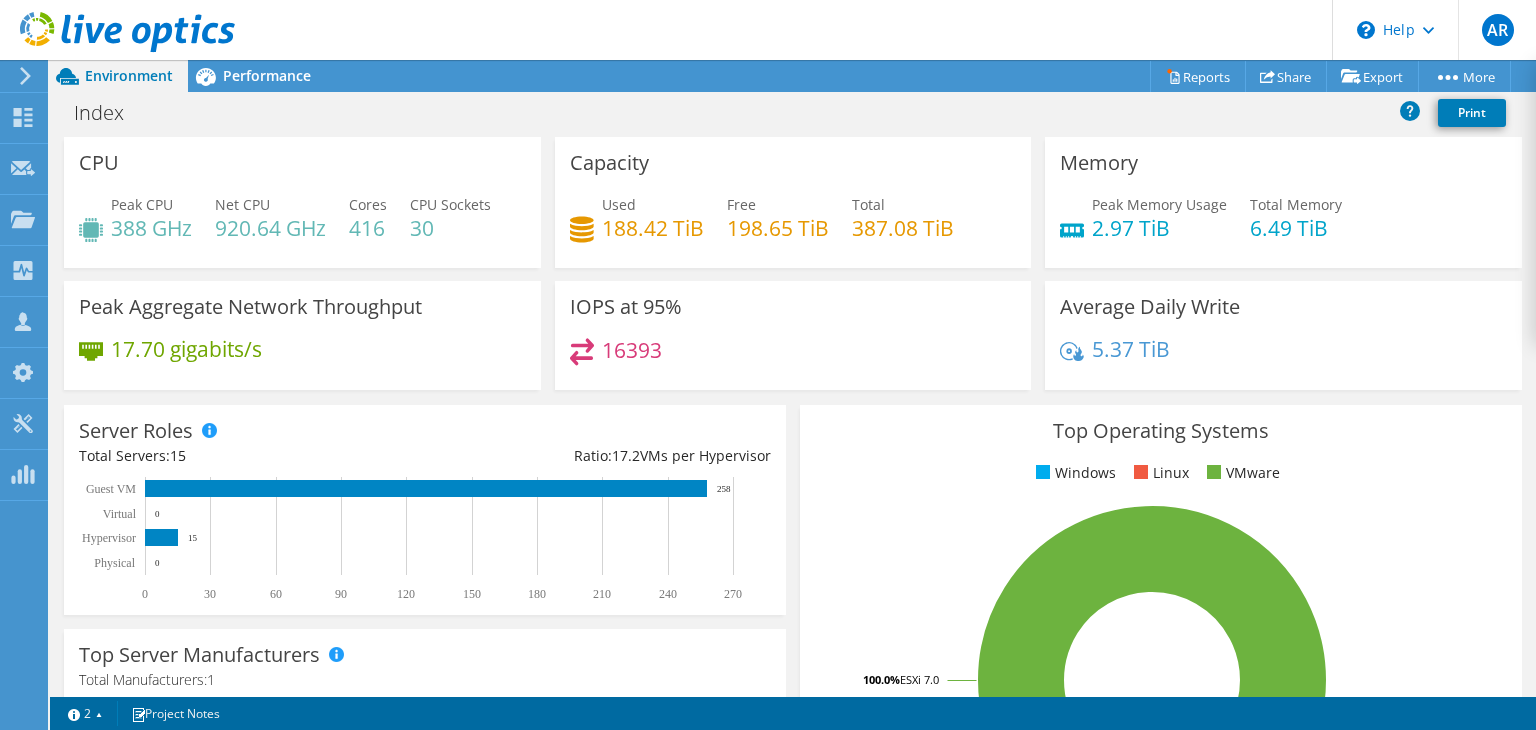 scroll, scrollTop: 0, scrollLeft: 0, axis: both 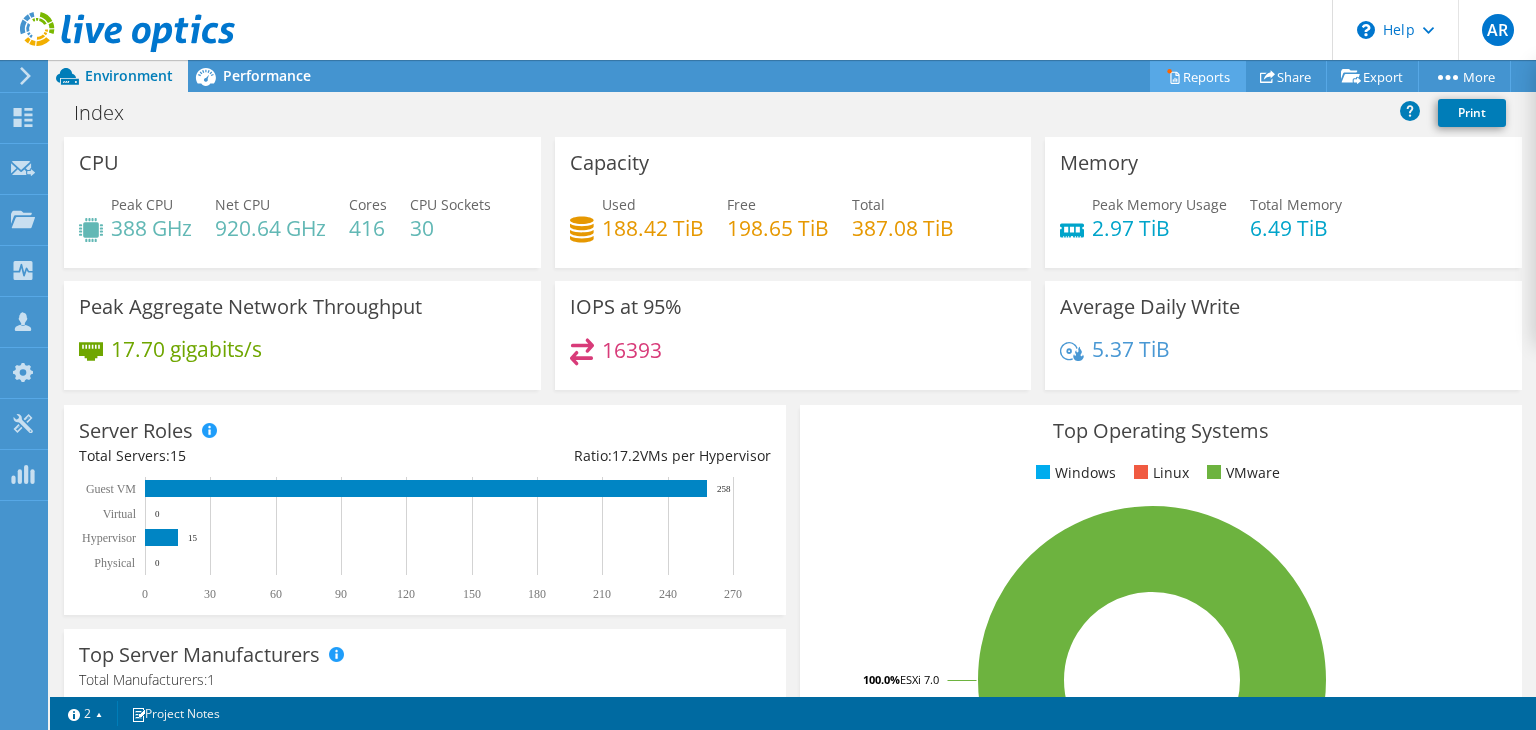 click on "Reports" at bounding box center [1198, 76] 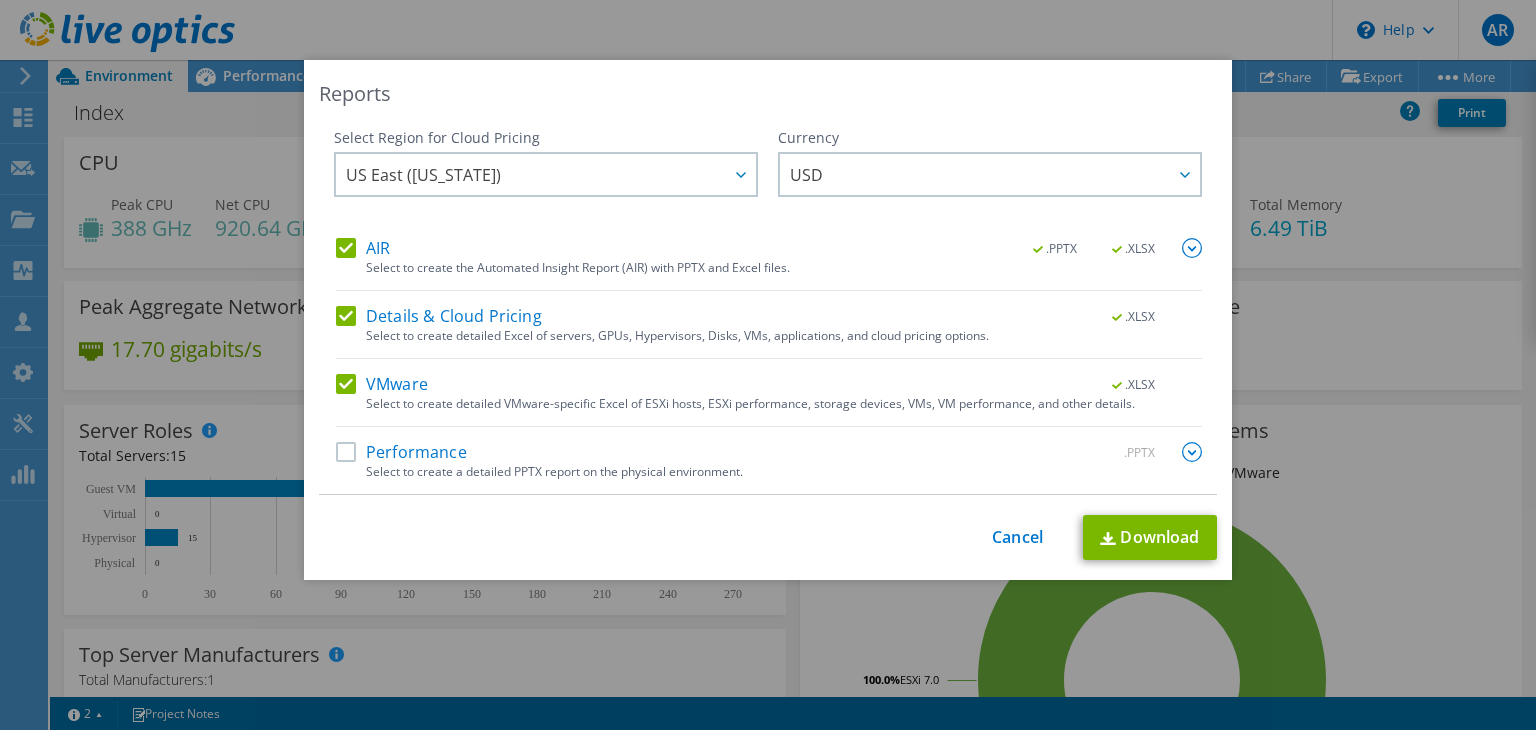 click on "Details & Cloud Pricing" at bounding box center (439, 316) 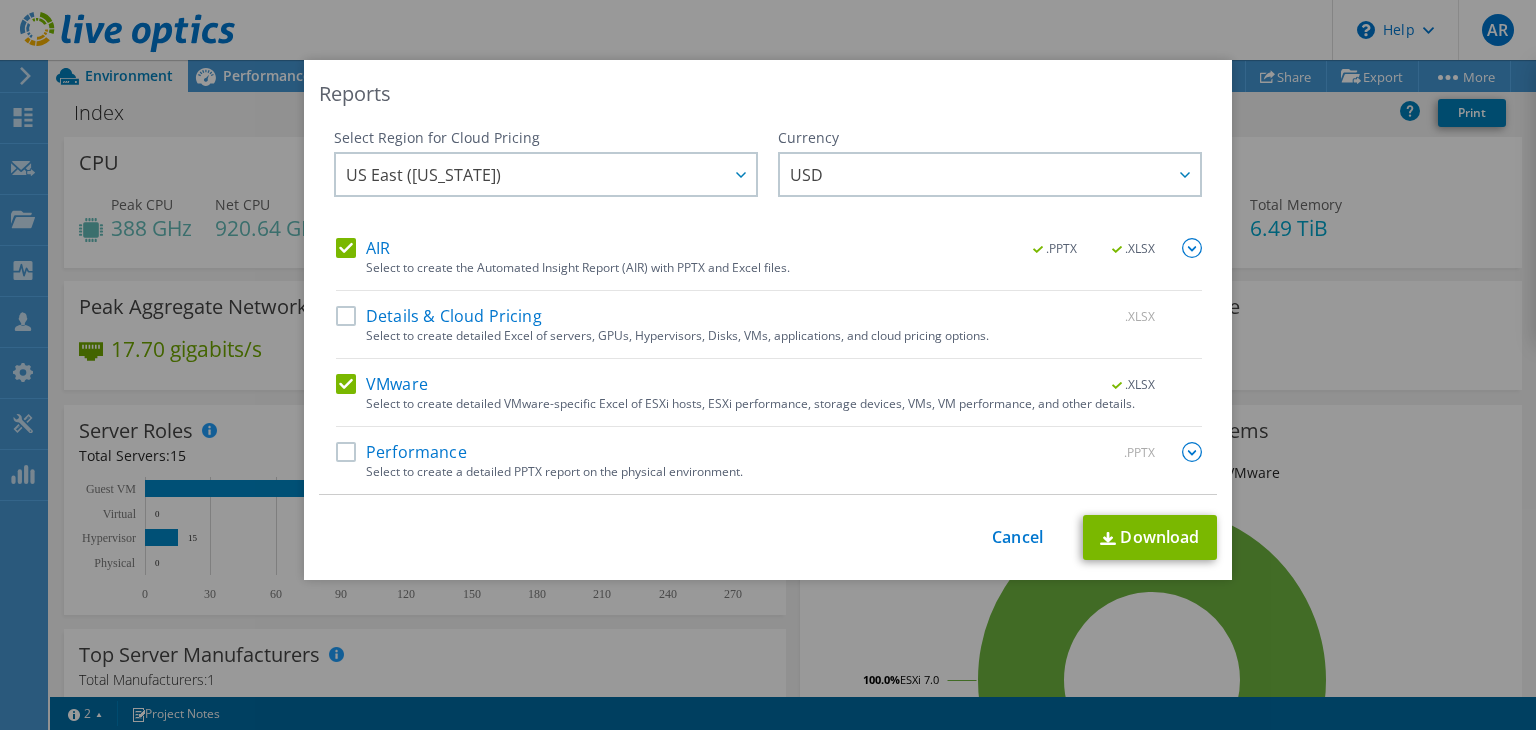 click on "AIR" at bounding box center [363, 248] 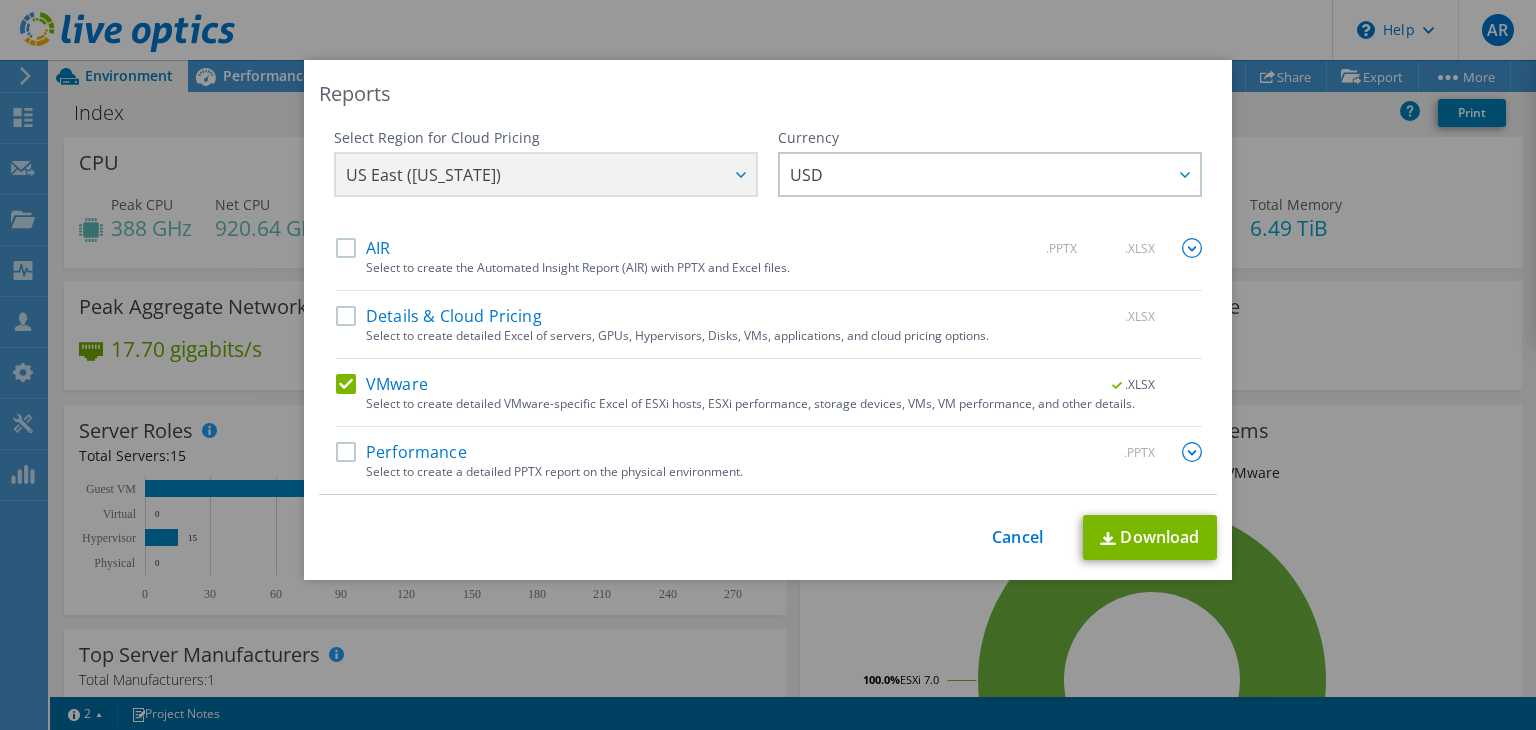 click on "Performance" at bounding box center (401, 452) 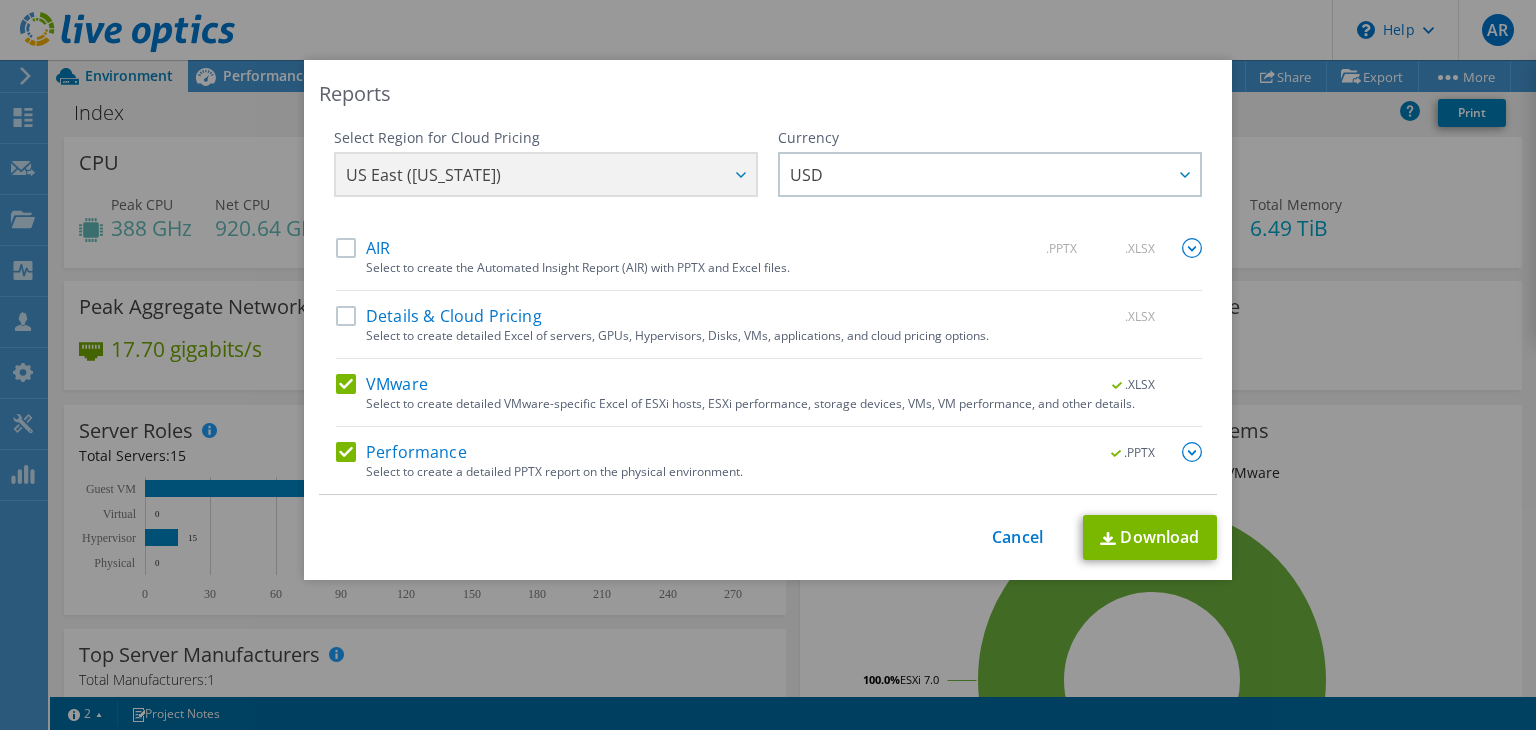 click on "Performance" at bounding box center (401, 452) 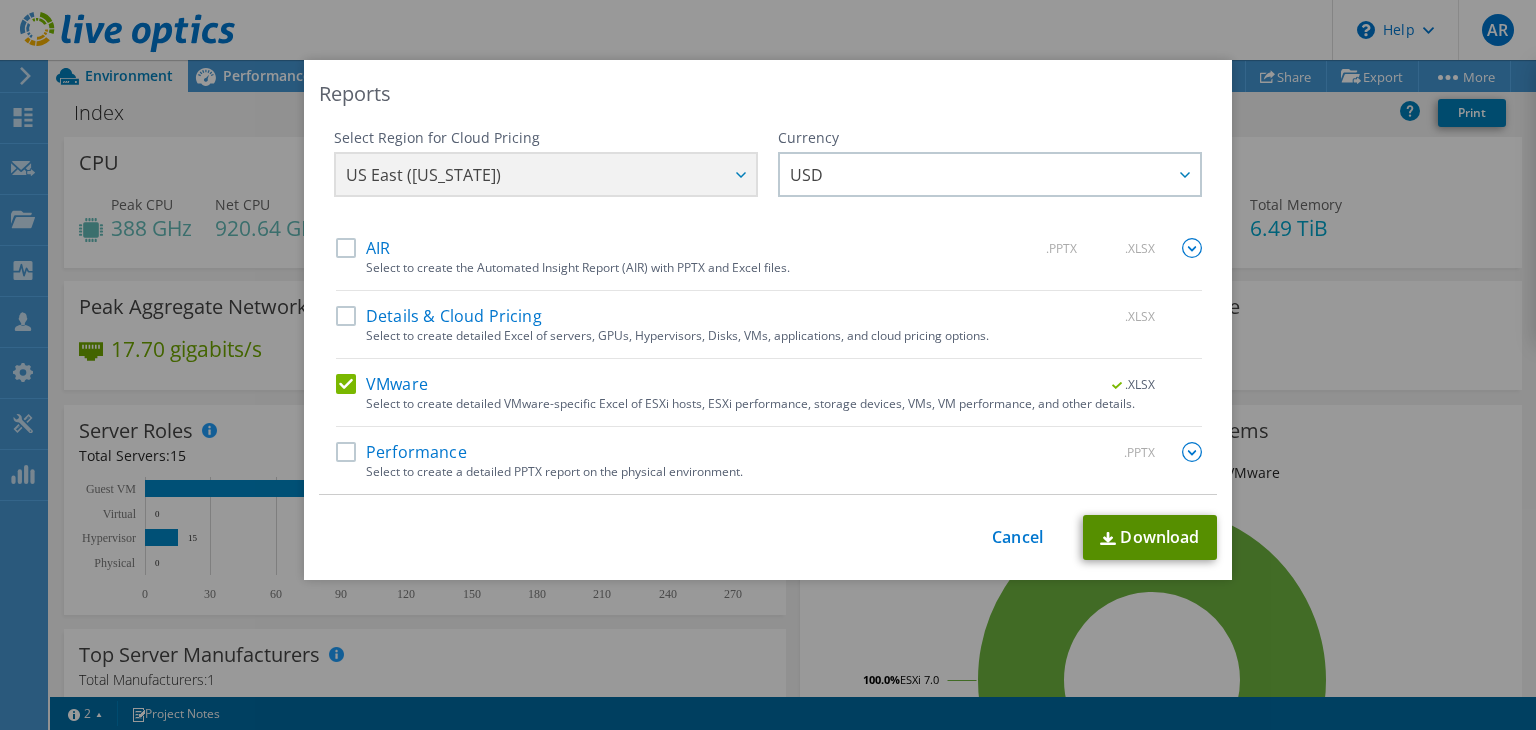 click on "Download" at bounding box center (1150, 537) 